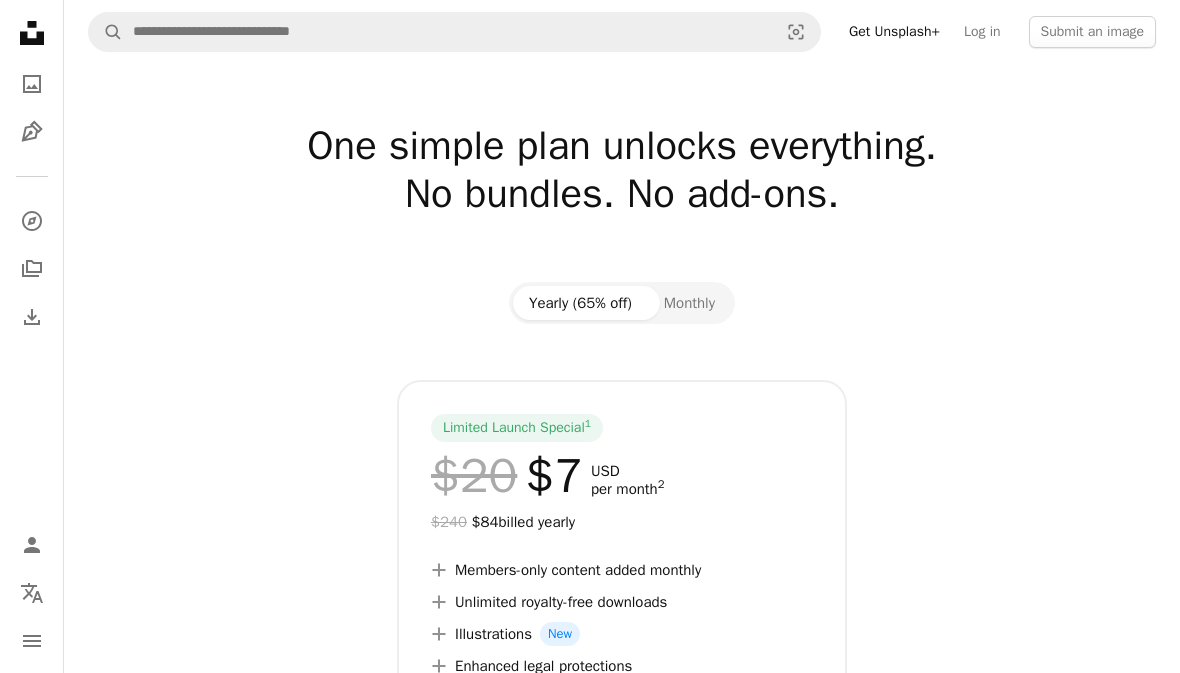 scroll, scrollTop: 0, scrollLeft: 0, axis: both 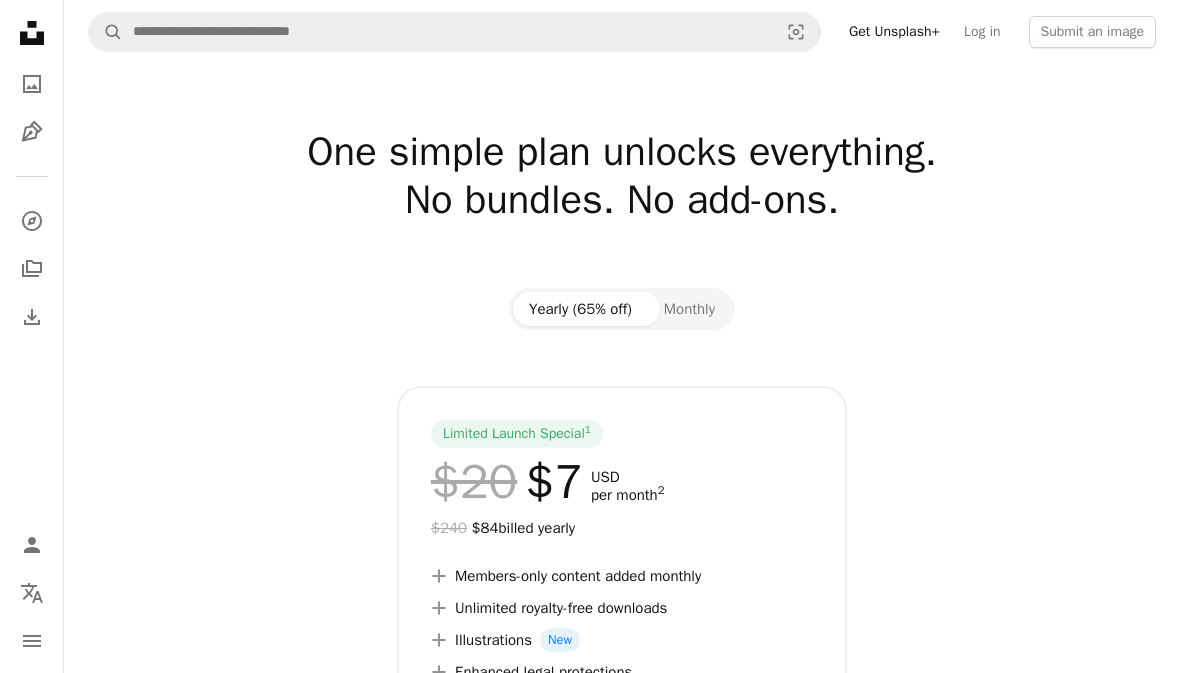 click on "Log in" at bounding box center (982, 32) 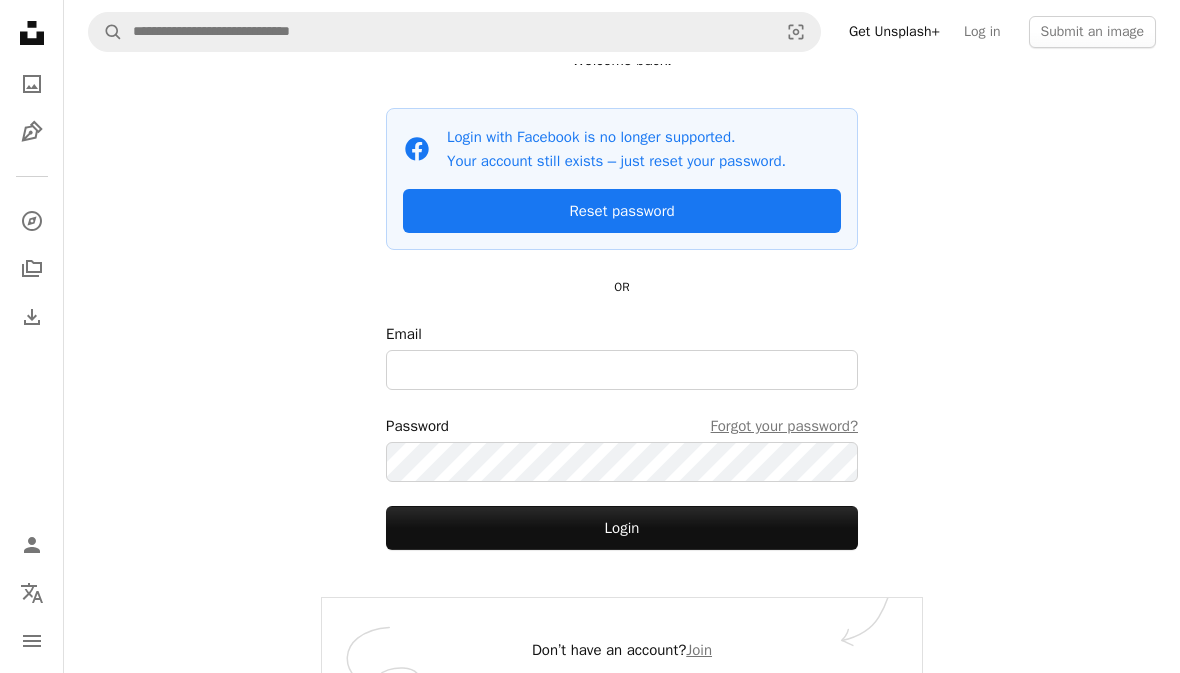 scroll, scrollTop: 136, scrollLeft: 0, axis: vertical 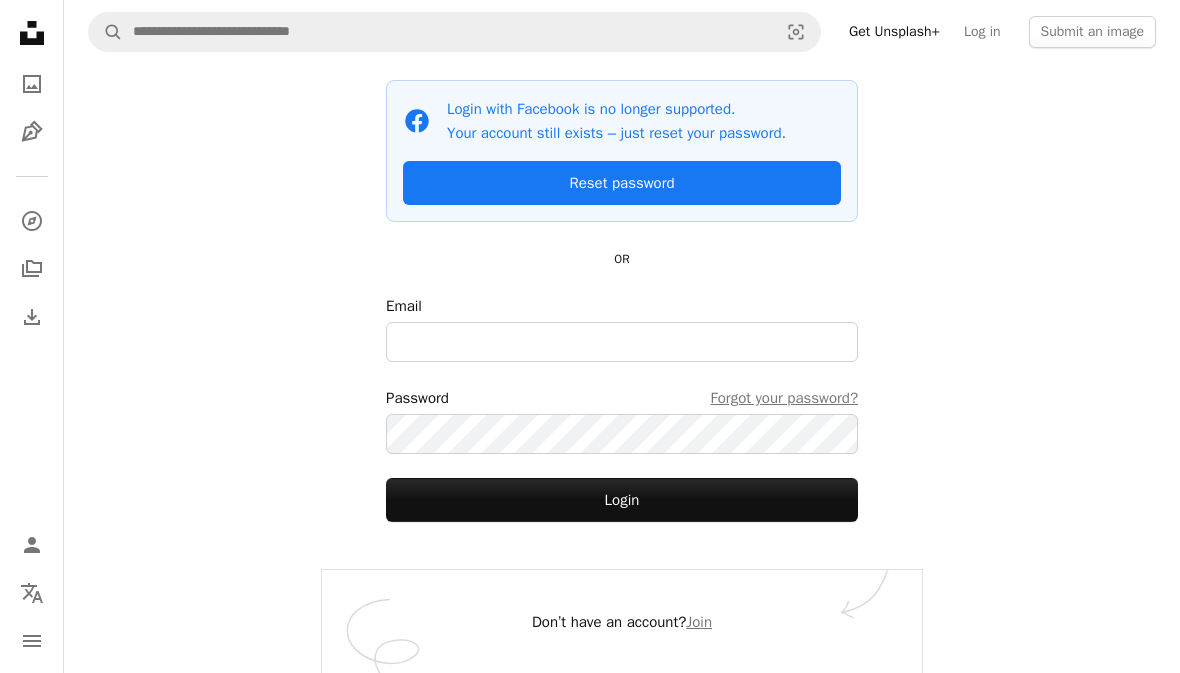 click on "Join" at bounding box center [699, 622] 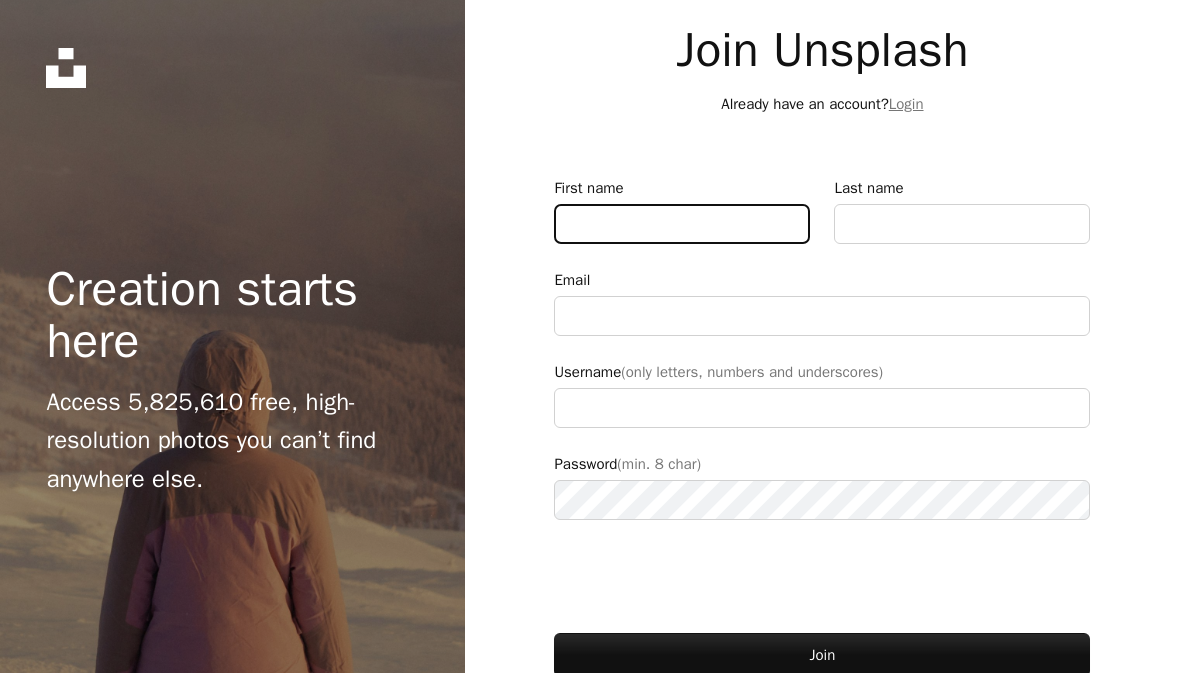 click on "First name" at bounding box center (682, 224) 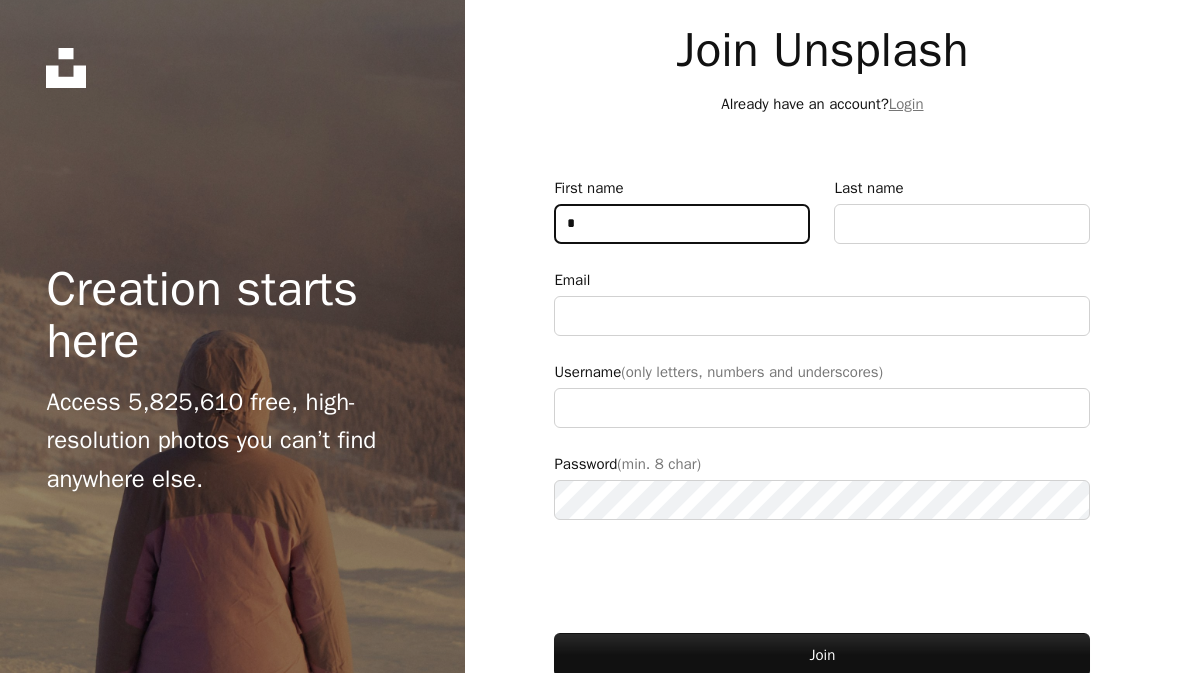 type on "**" 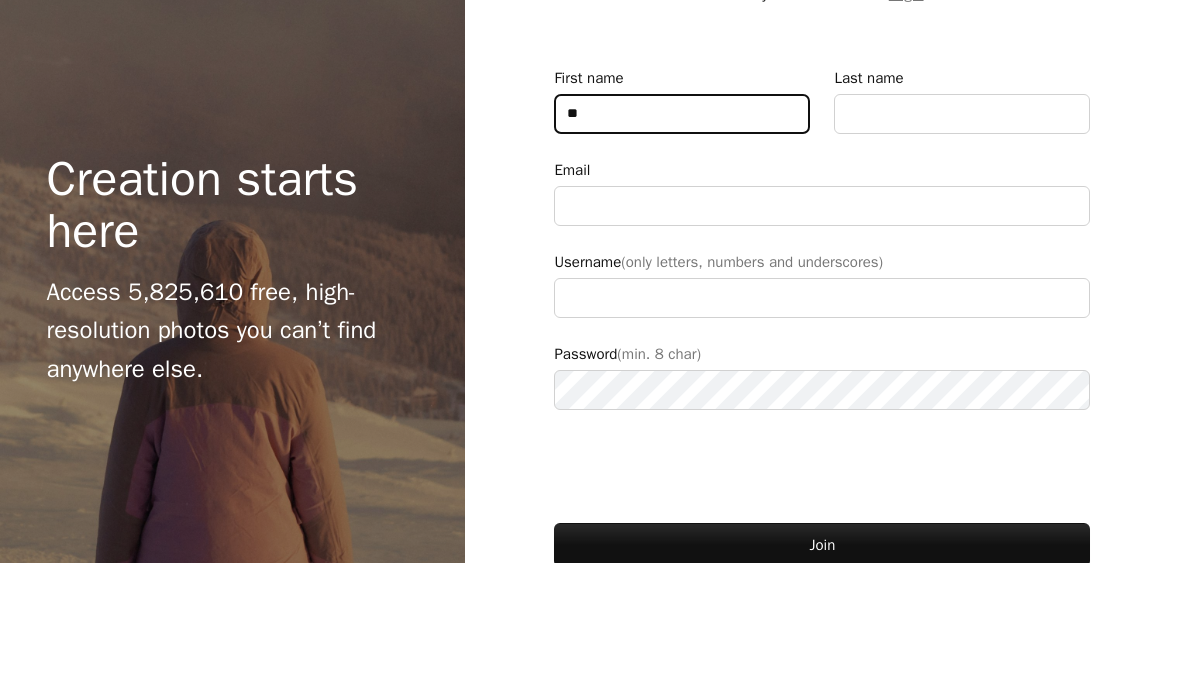 type on "**********" 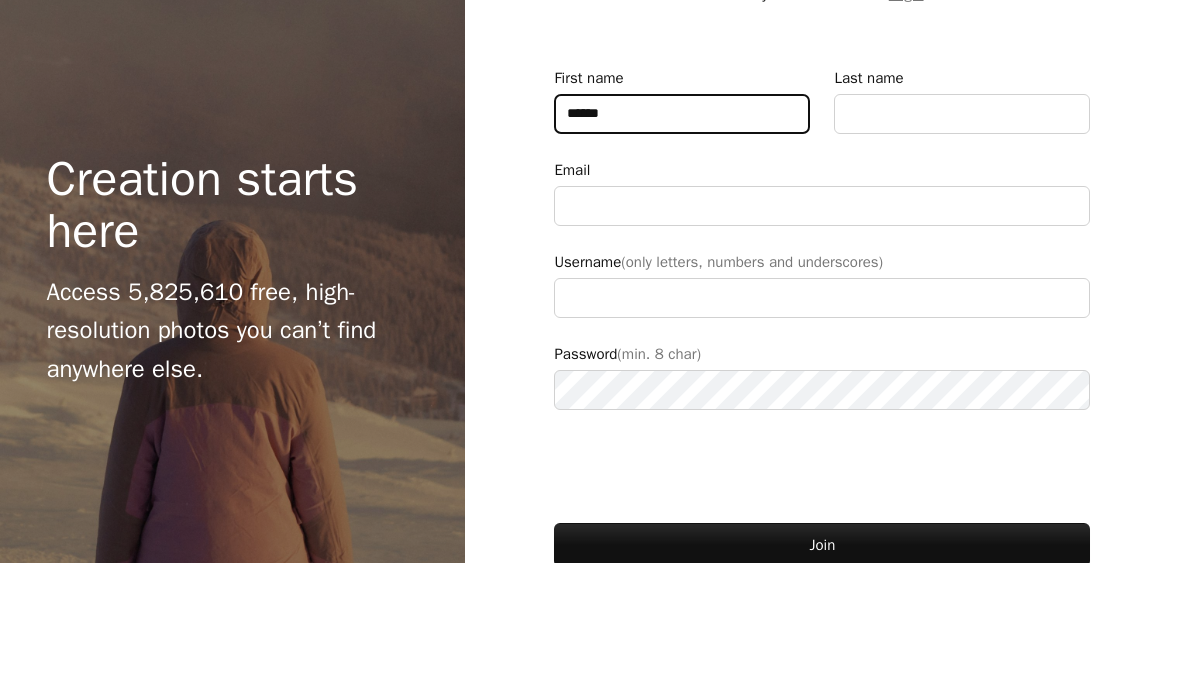 type on "******" 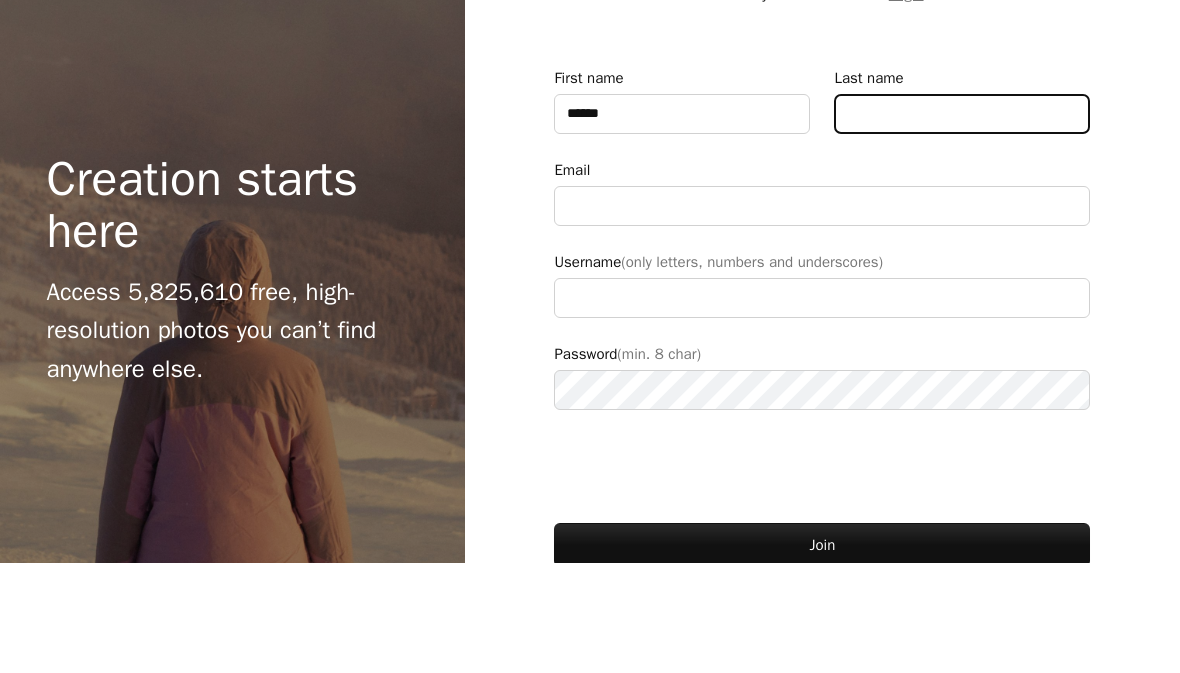 click on "Last name" at bounding box center (962, 224) 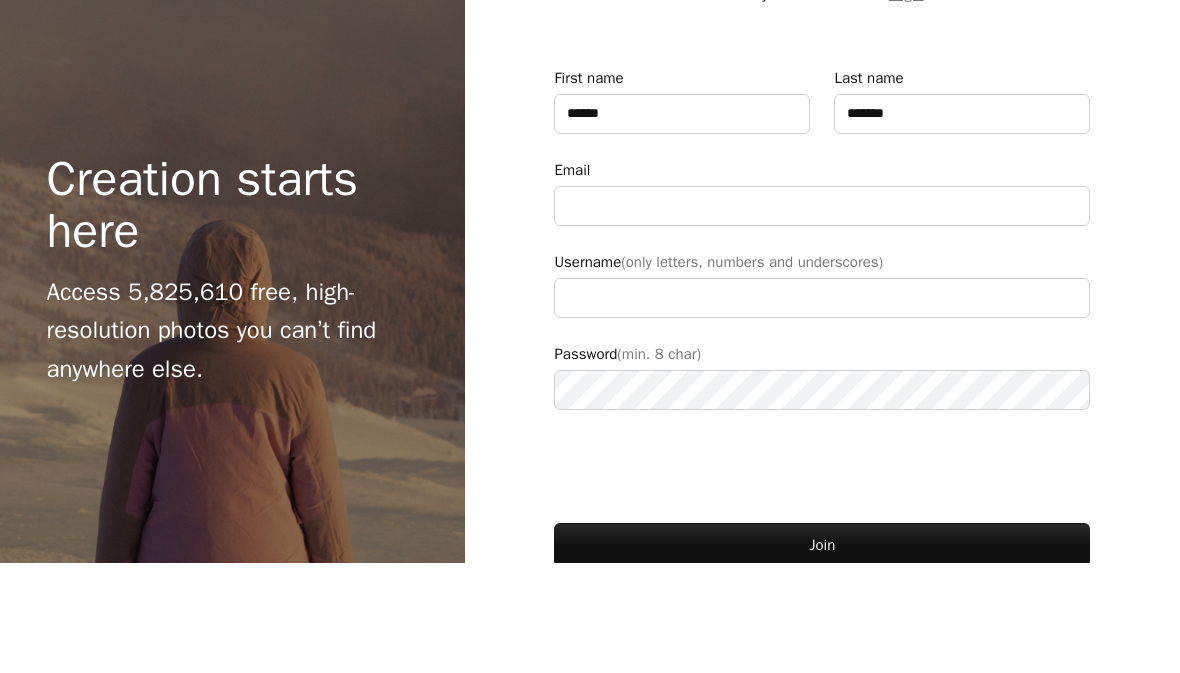 scroll, scrollTop: 70, scrollLeft: 0, axis: vertical 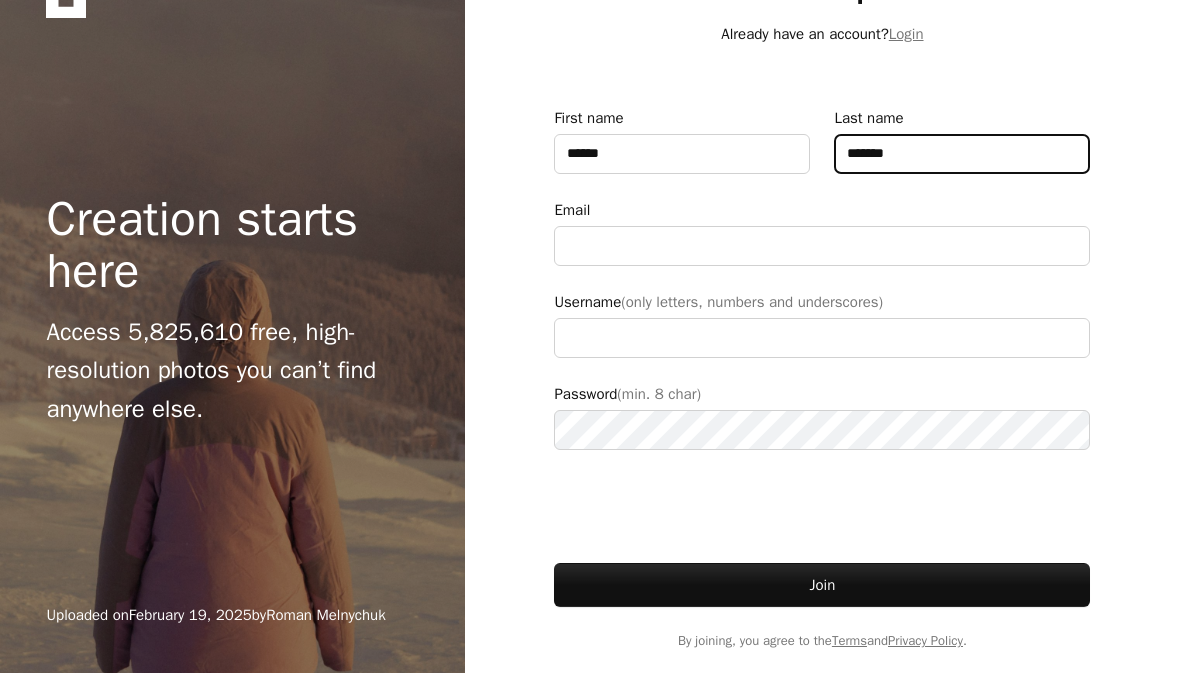 type on "*******" 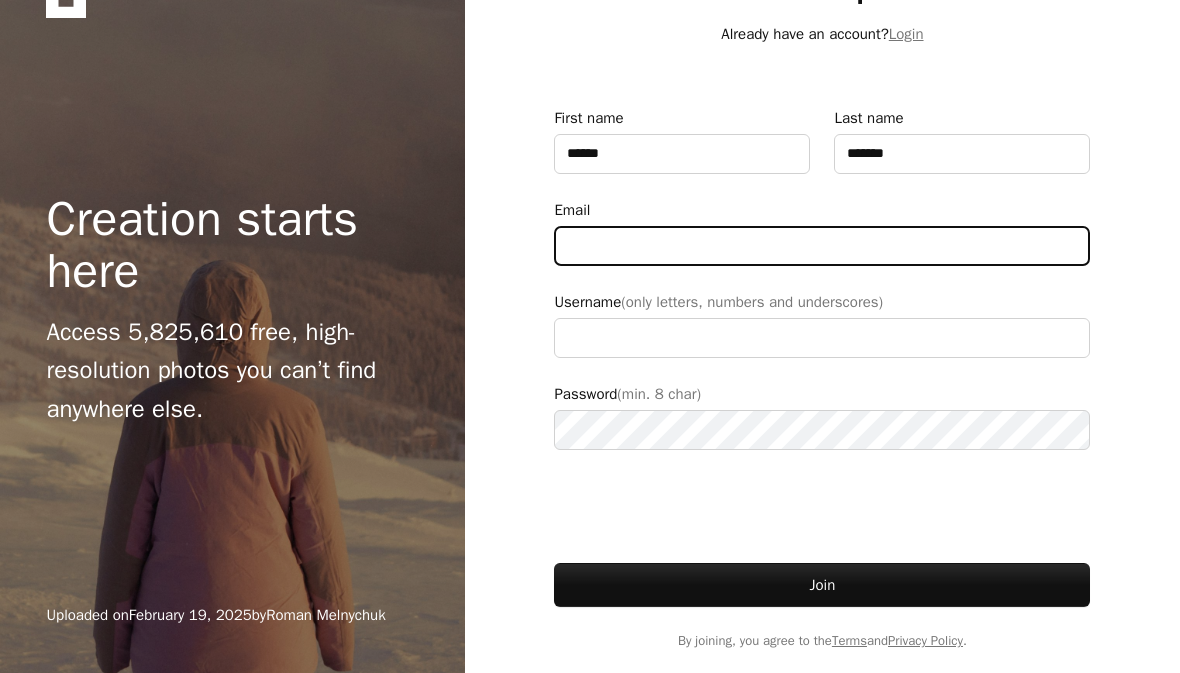 click on "Email" at bounding box center [822, 246] 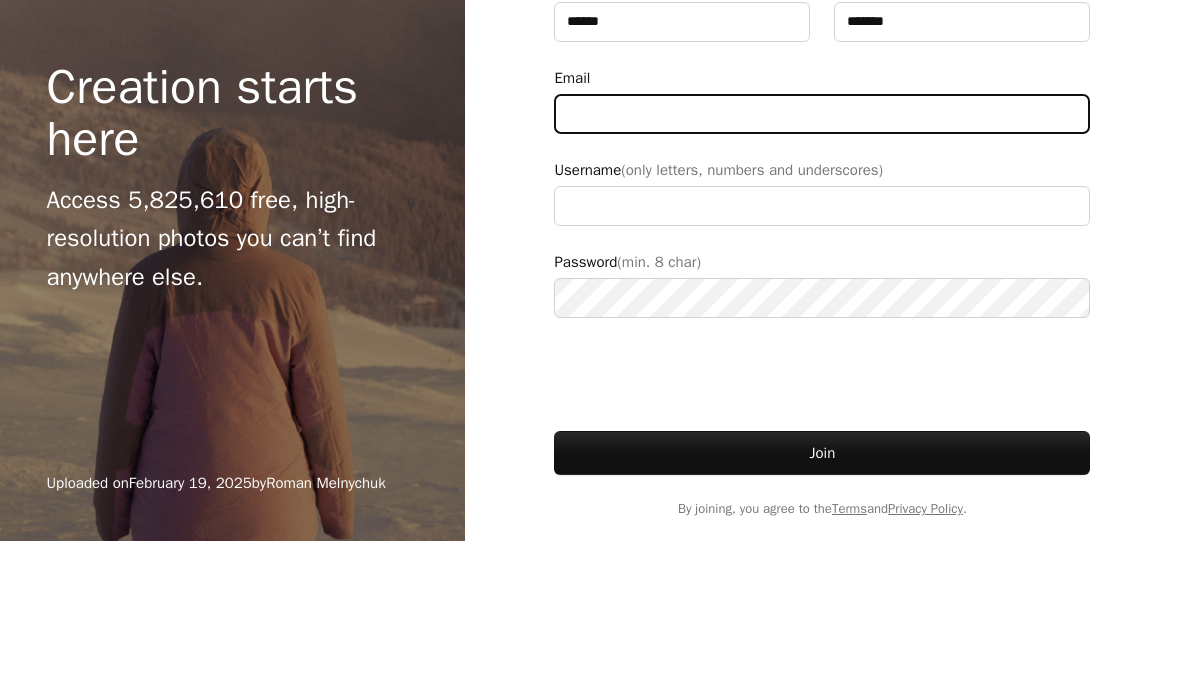 type on "*" 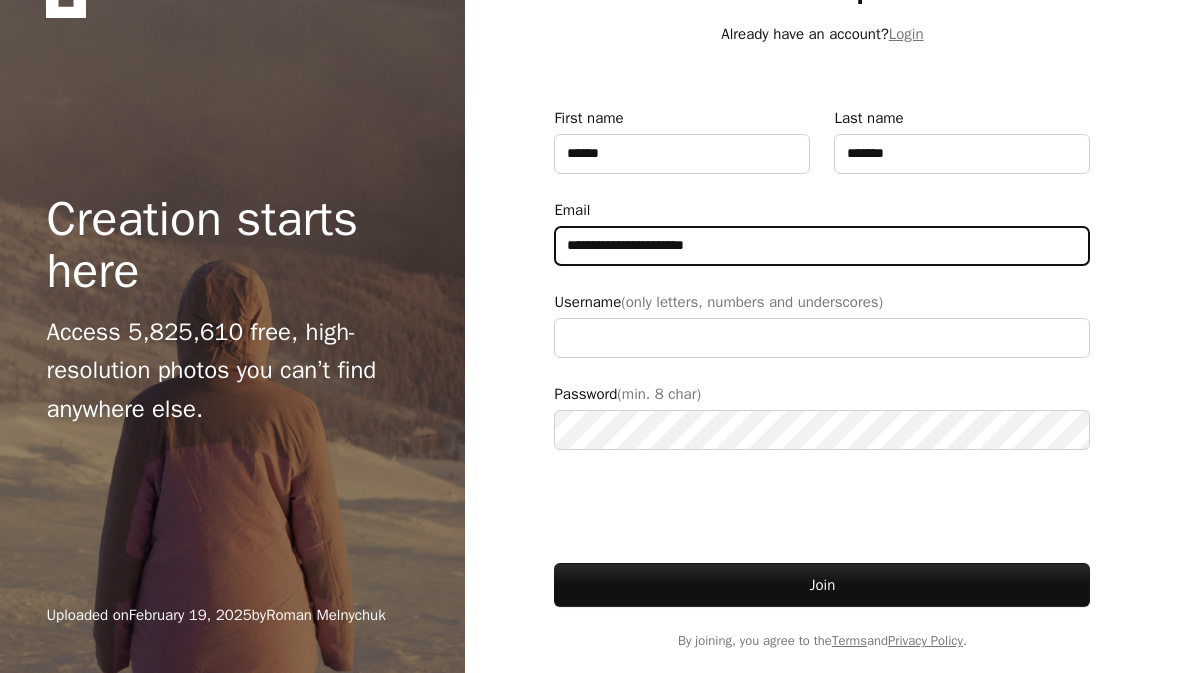 type on "**********" 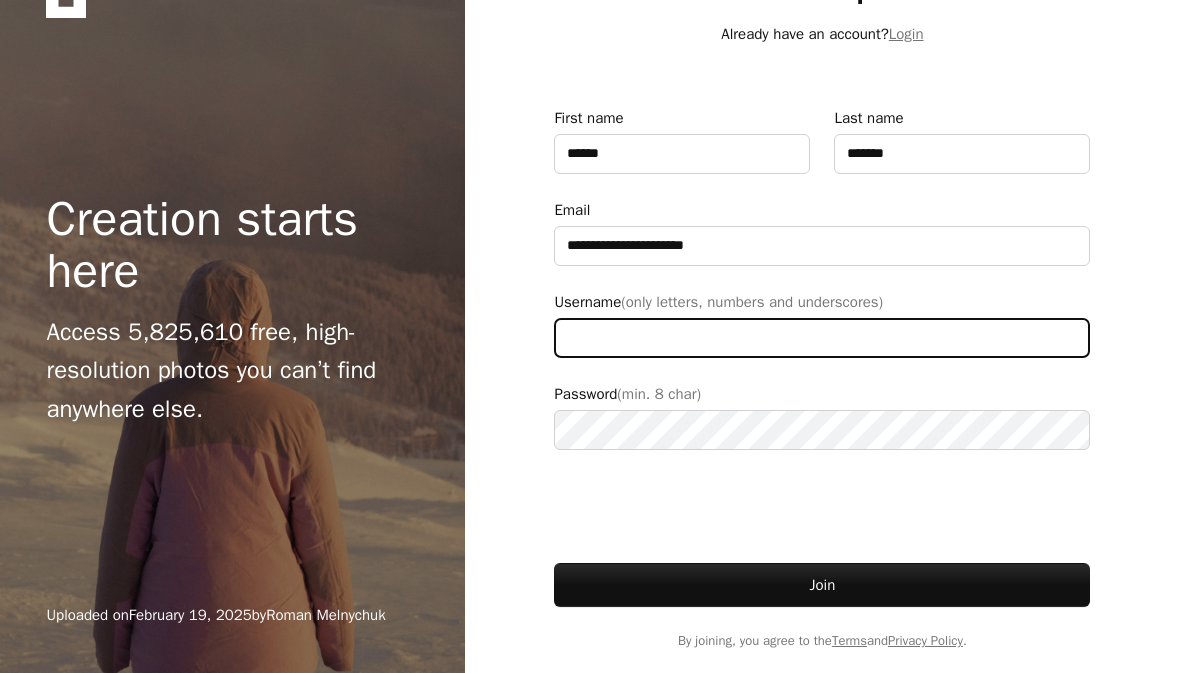 click on "Username  (only letters, numbers and underscores)" at bounding box center [822, 338] 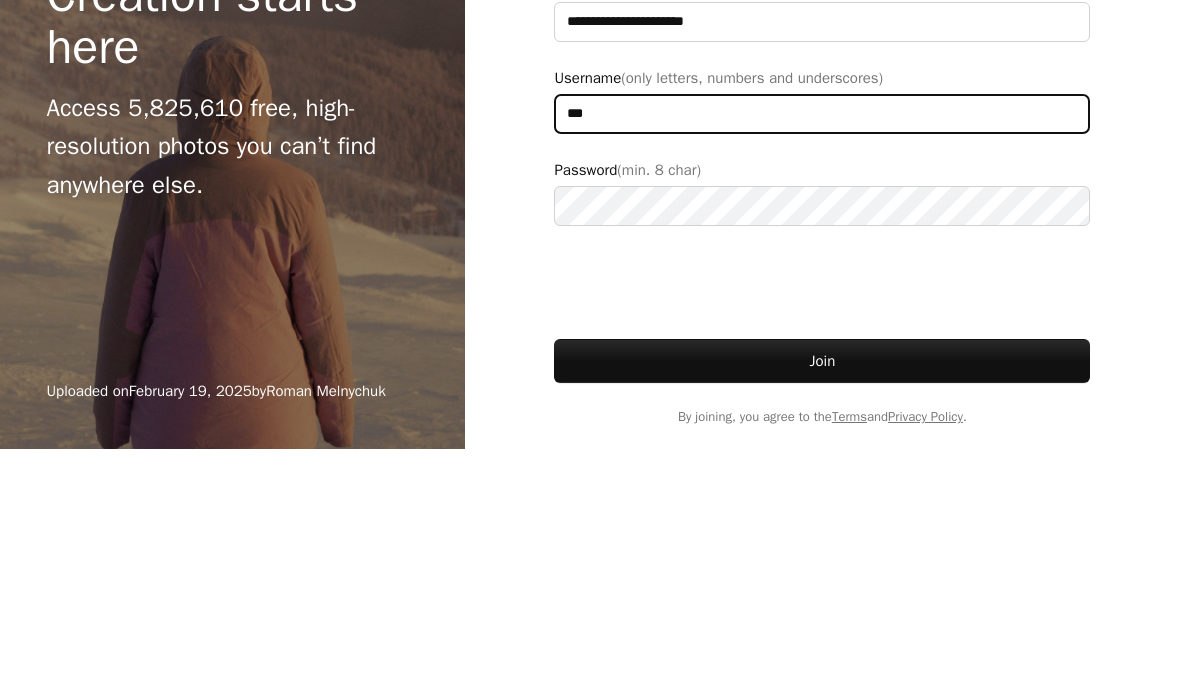 click on "Join" at bounding box center [822, 585] 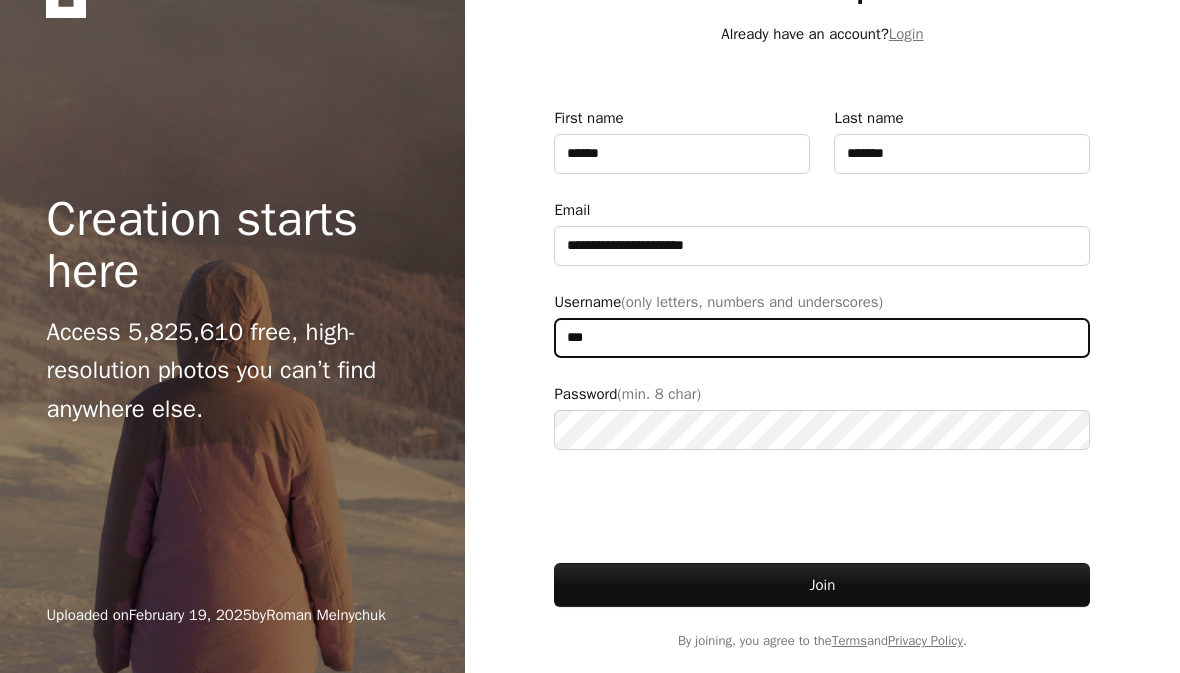 click on "***" at bounding box center (822, 338) 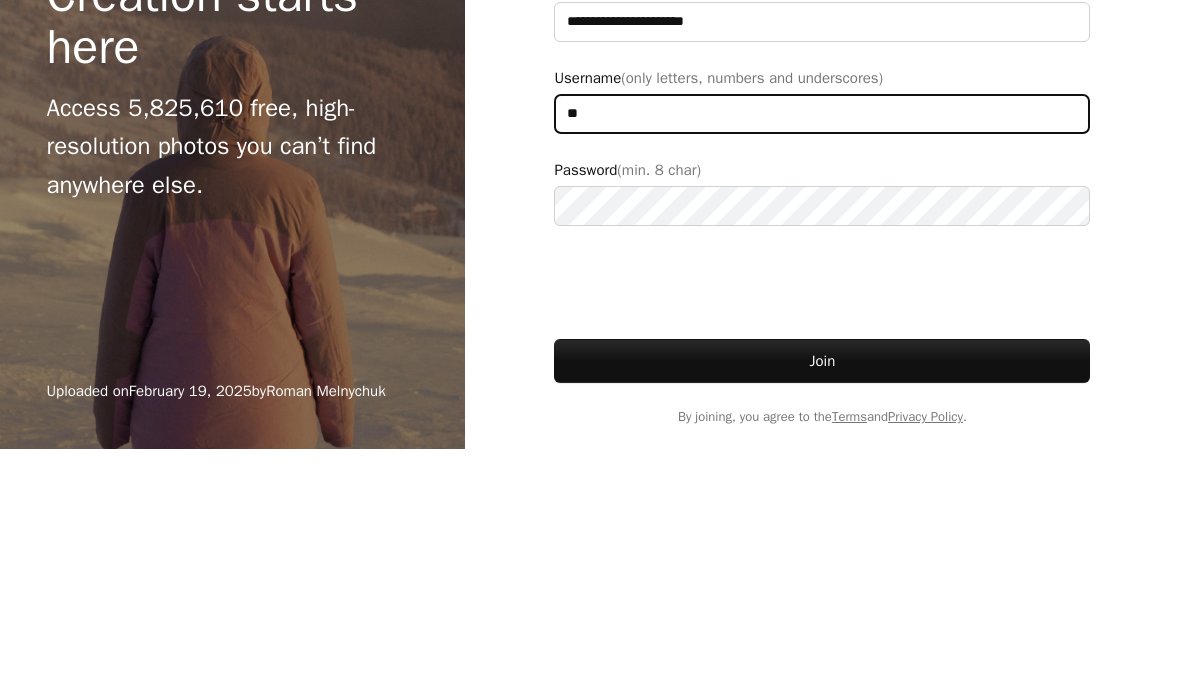 type on "*" 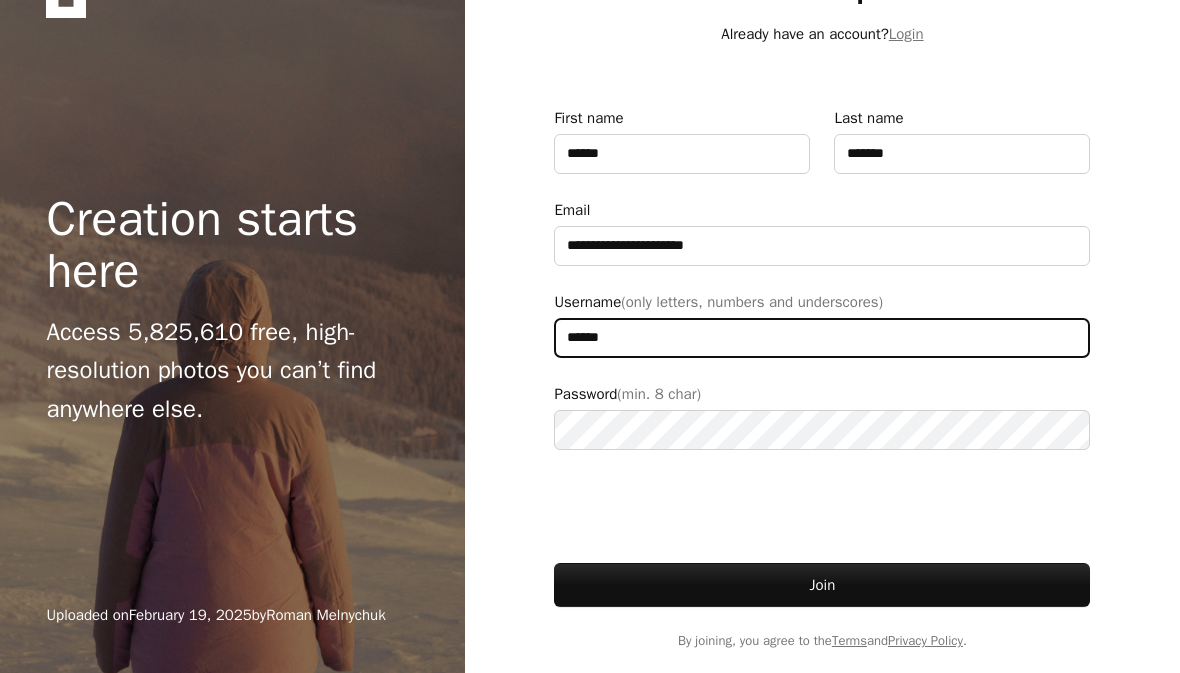 type on "******" 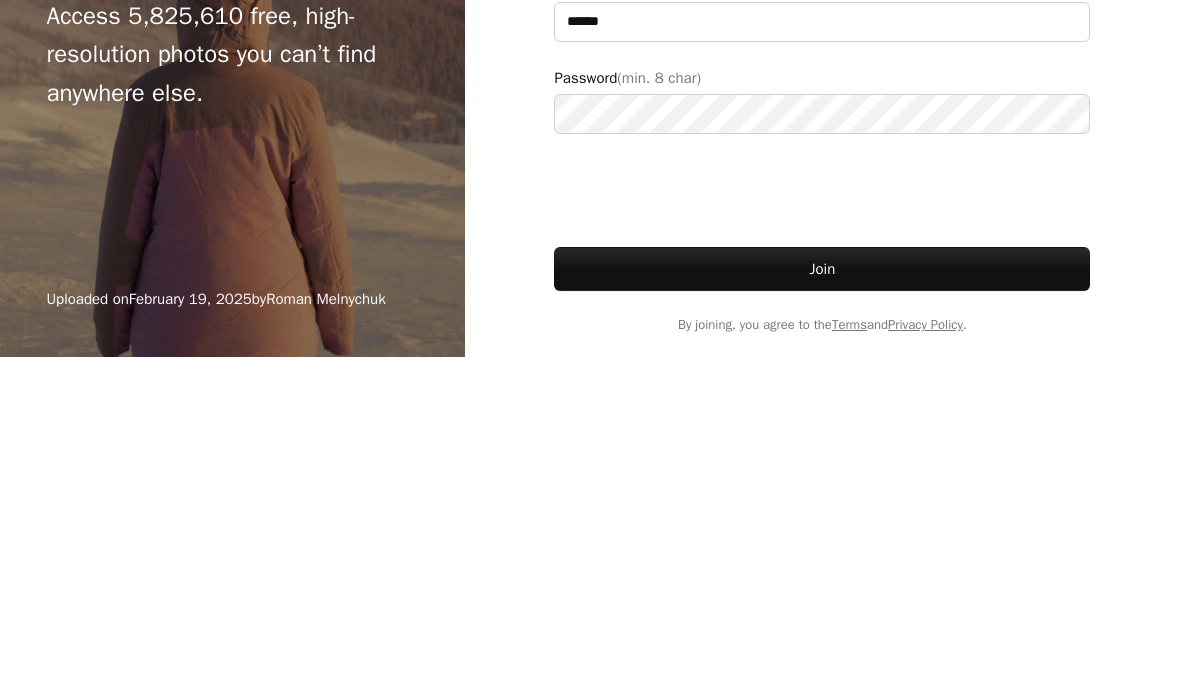 click on "**********" at bounding box center [590, 302] 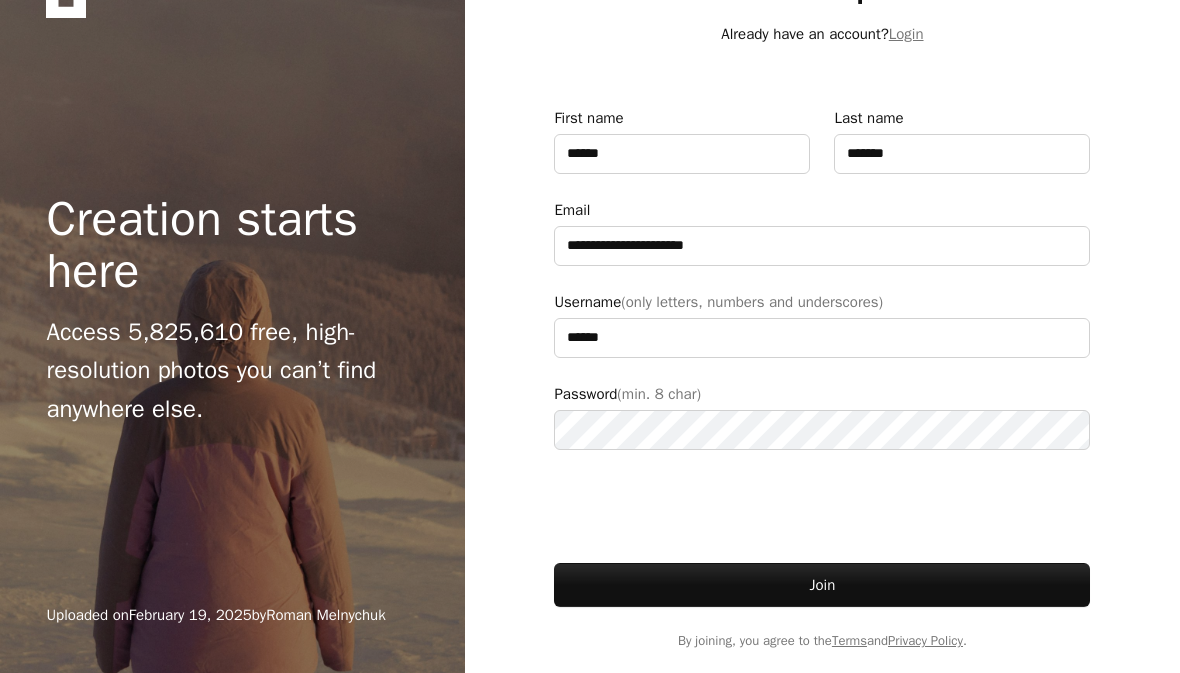 click on "Join" at bounding box center (822, 585) 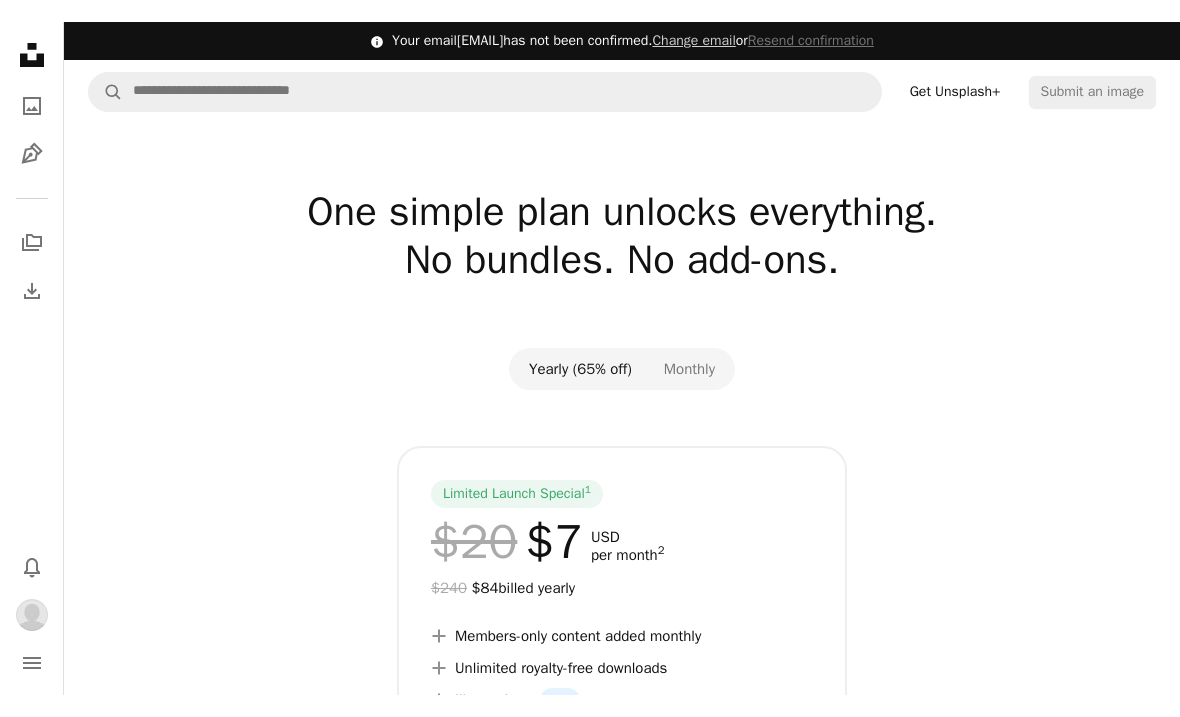 scroll, scrollTop: 0, scrollLeft: 0, axis: both 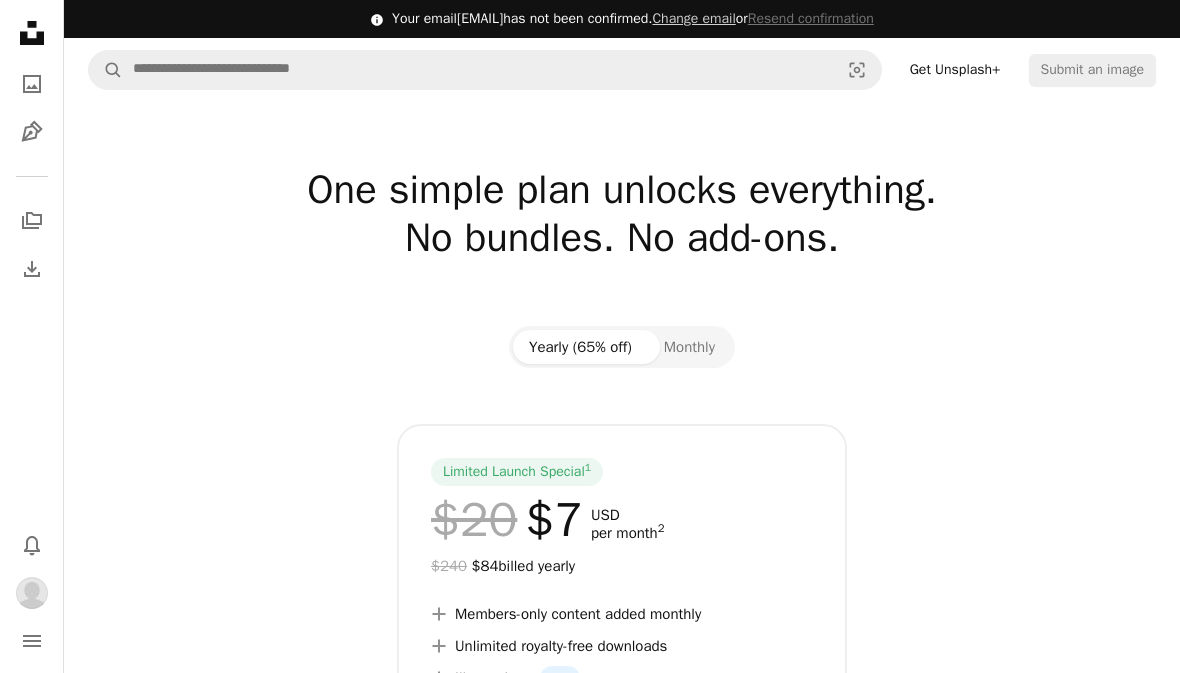 click on "Limited Launch Special 1 $20   $7 USD per month 2 $240   $84  billed yearly A plus sign Members-only content added monthly A plus sign Unlimited royalty-free downloads A plus sign Illustrations  New A plus sign Enhanced legal protections A plus sign Ad-free experience A plus sign Priority support Get  Unsplash+ A checkmark Renews automatically A checkmark Cancel anytime" at bounding box center [622, 680] 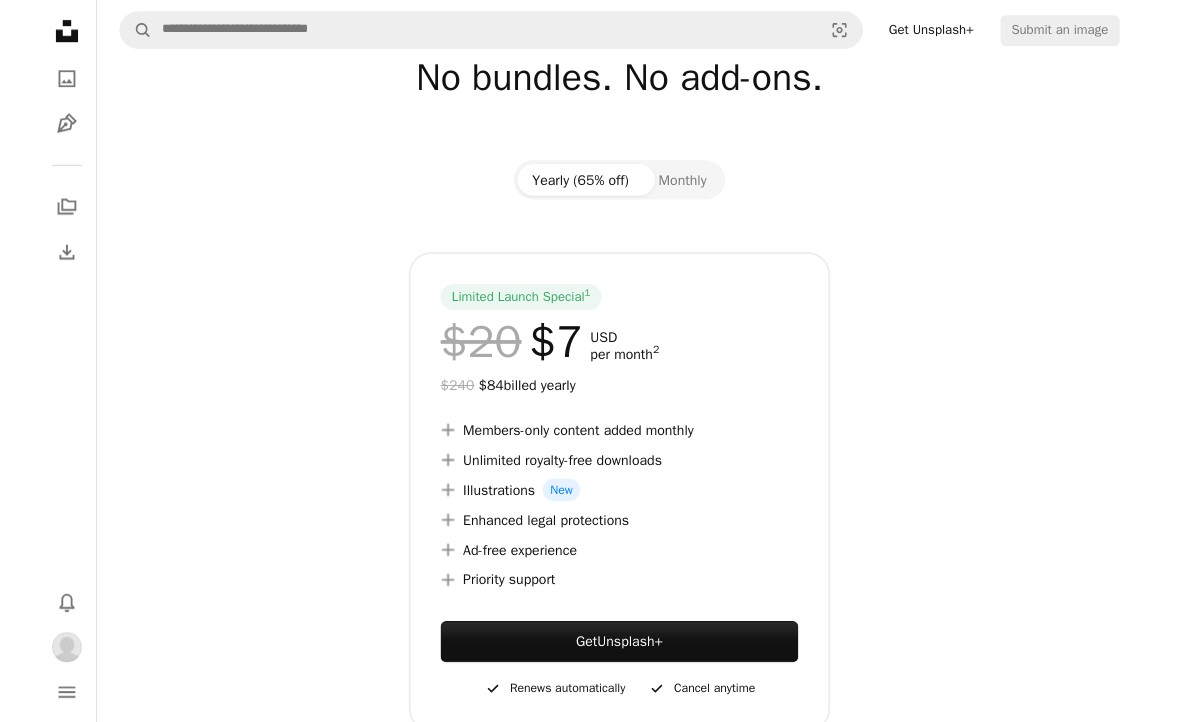 scroll, scrollTop: 0, scrollLeft: 0, axis: both 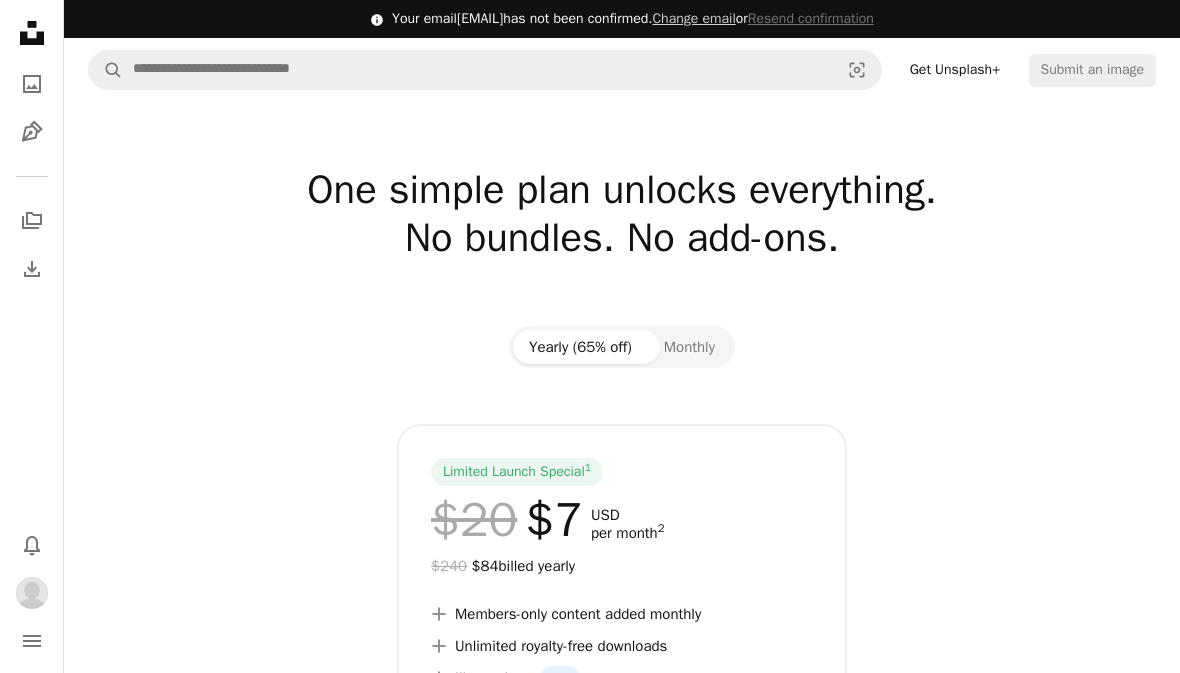 click 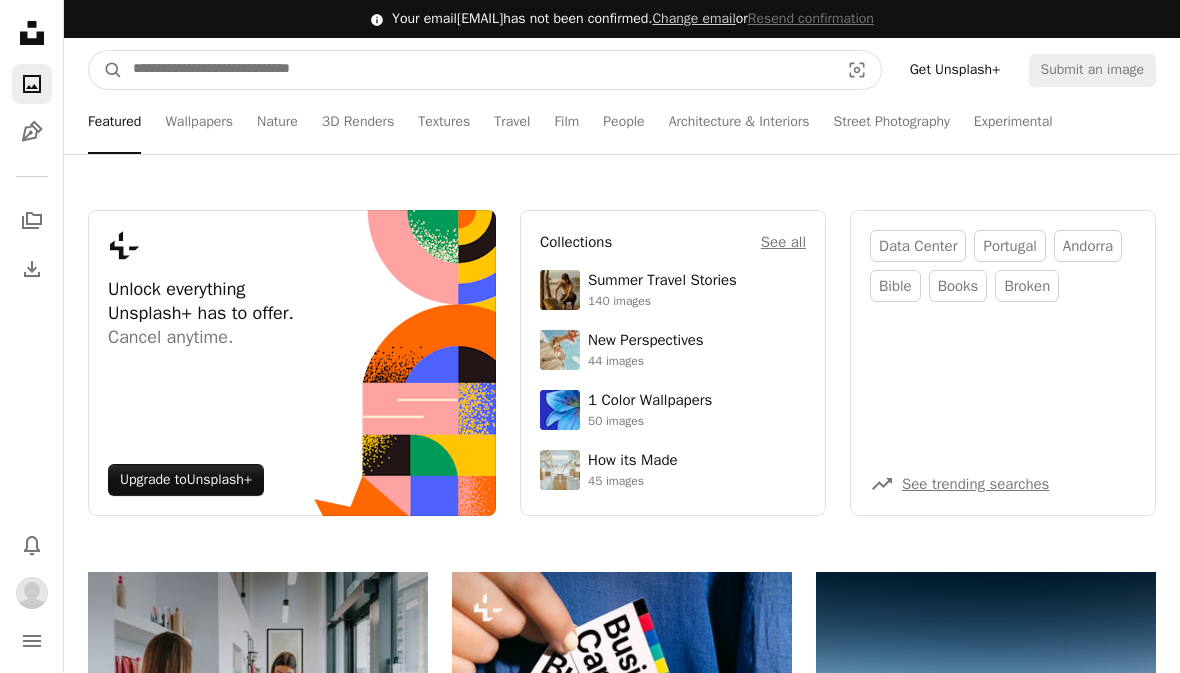 click at bounding box center [478, 70] 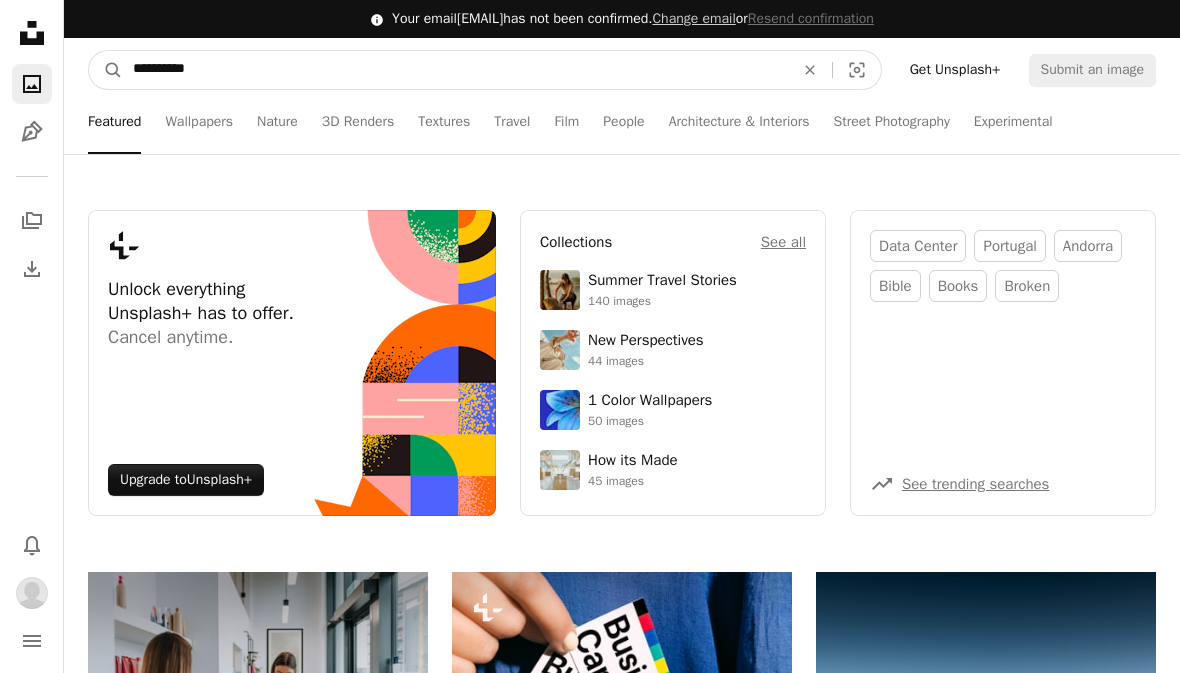 type on "**********" 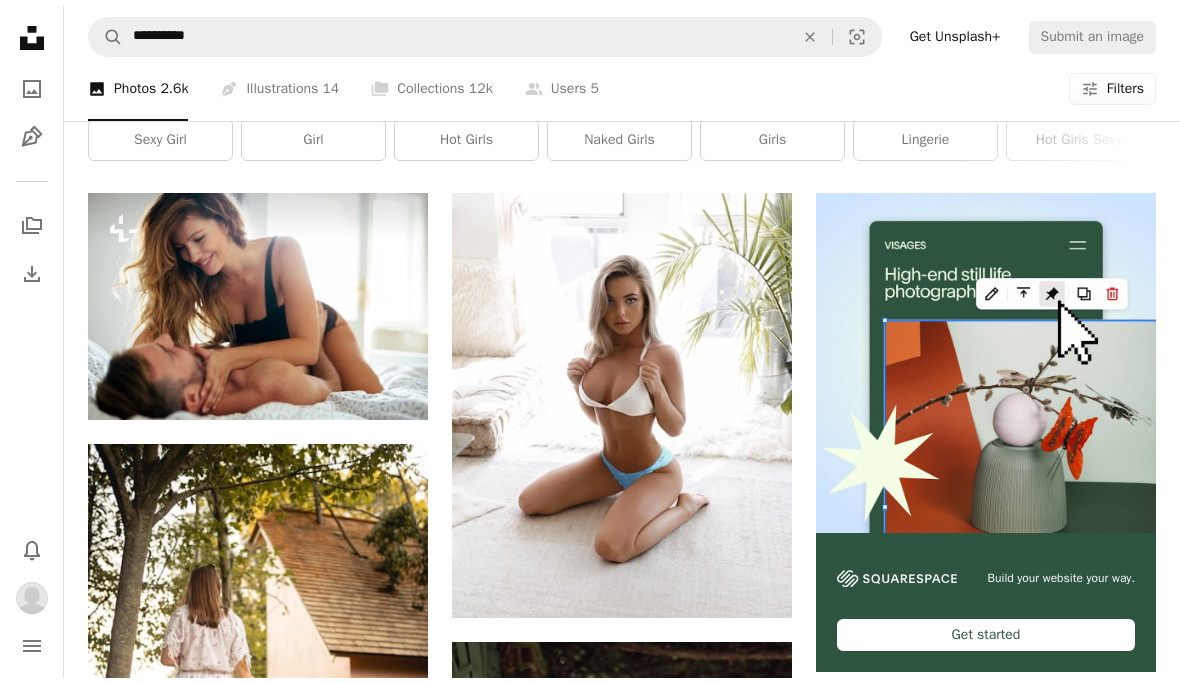 scroll, scrollTop: 0, scrollLeft: 0, axis: both 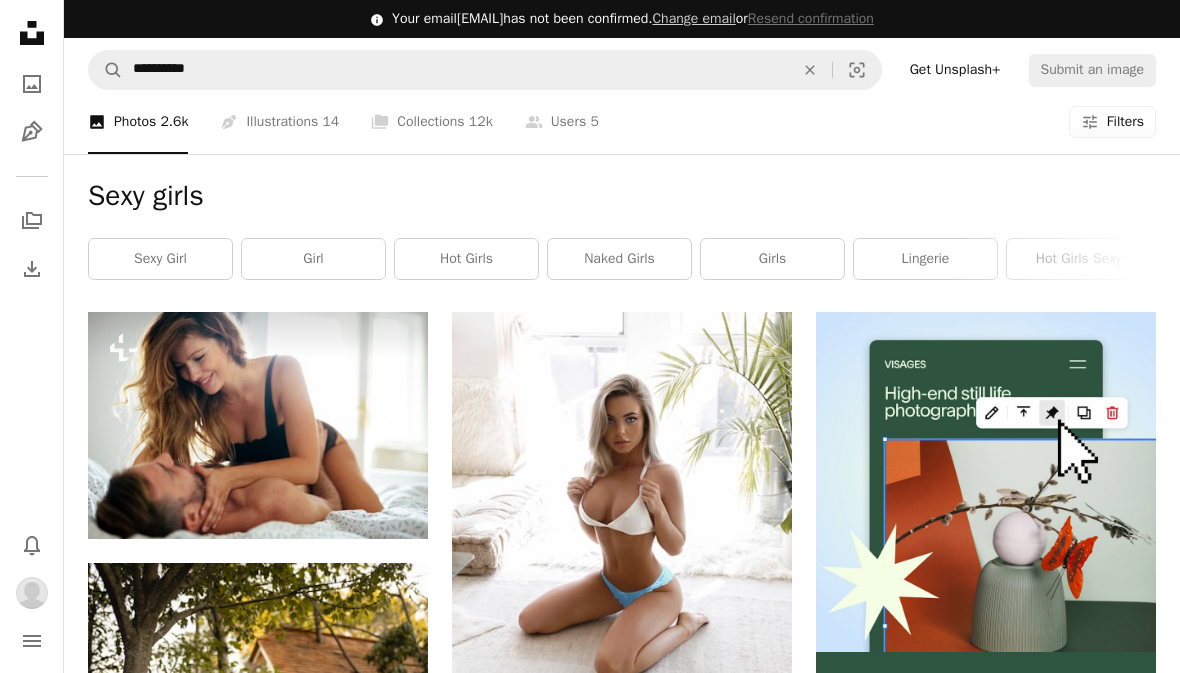 click on "naked girls" at bounding box center (619, 259) 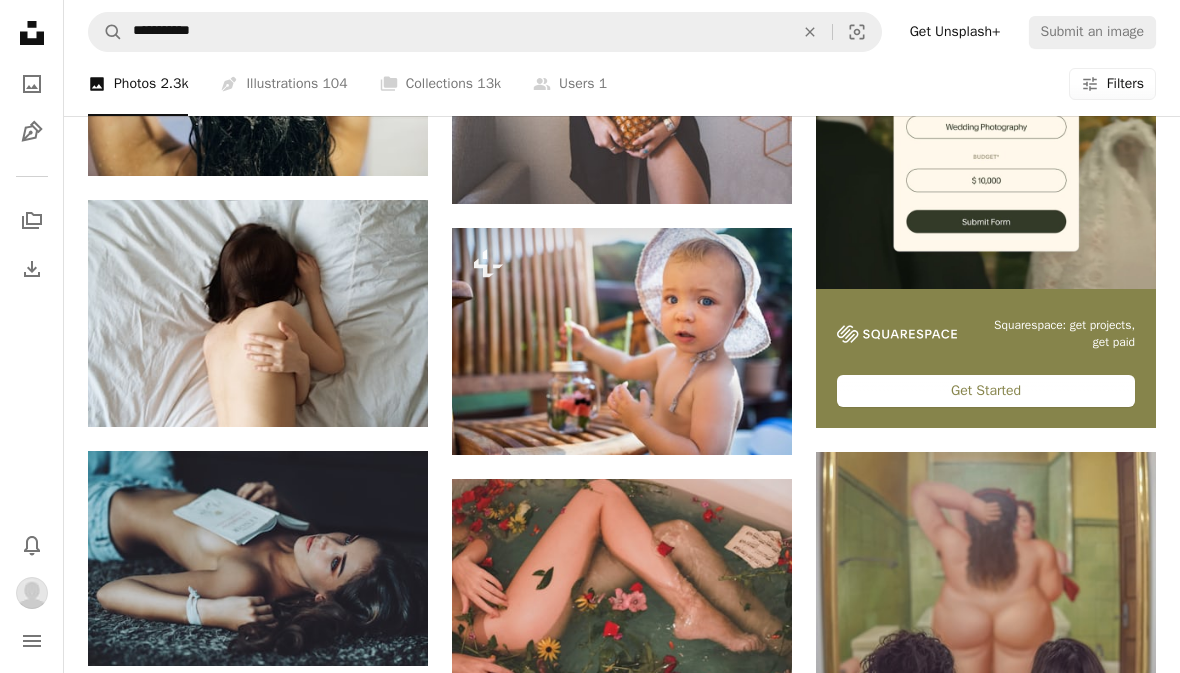 scroll, scrollTop: 0, scrollLeft: 0, axis: both 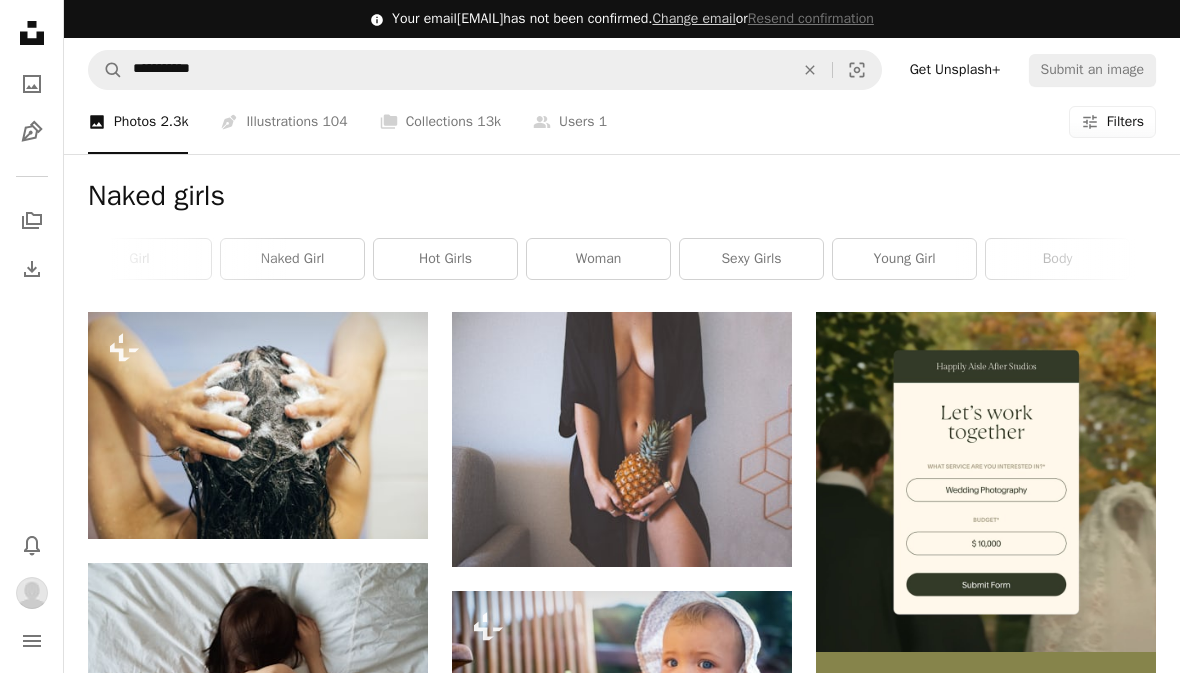 click on "woman" at bounding box center [598, 259] 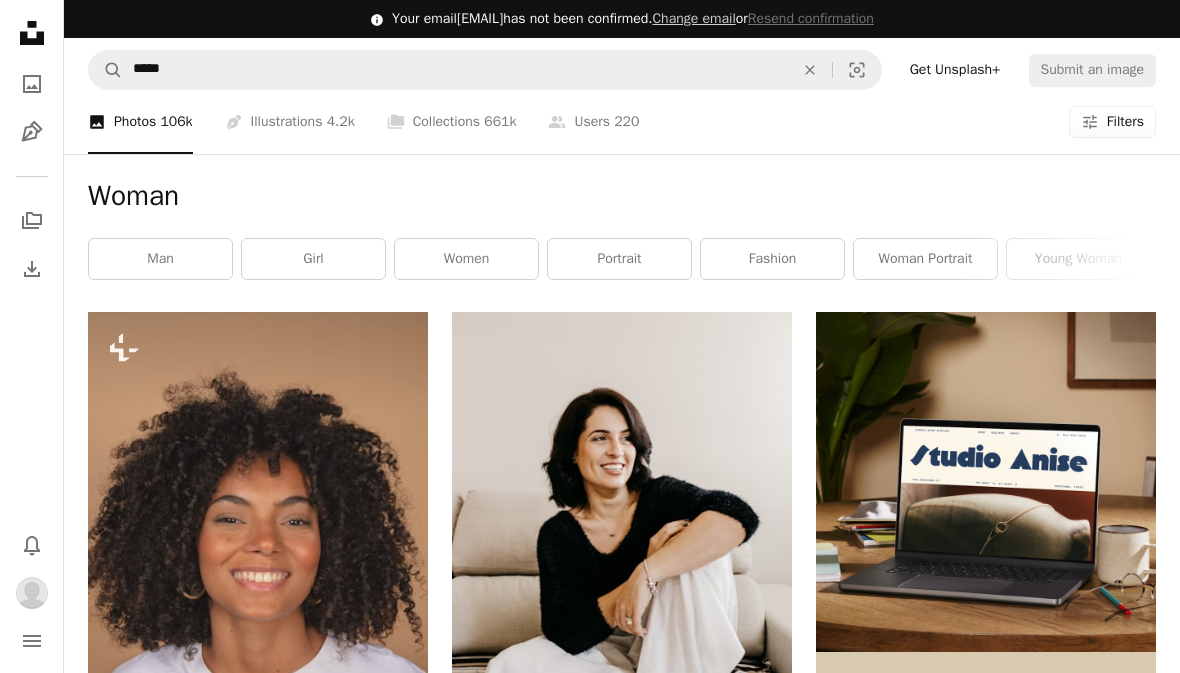scroll, scrollTop: 0, scrollLeft: 0, axis: both 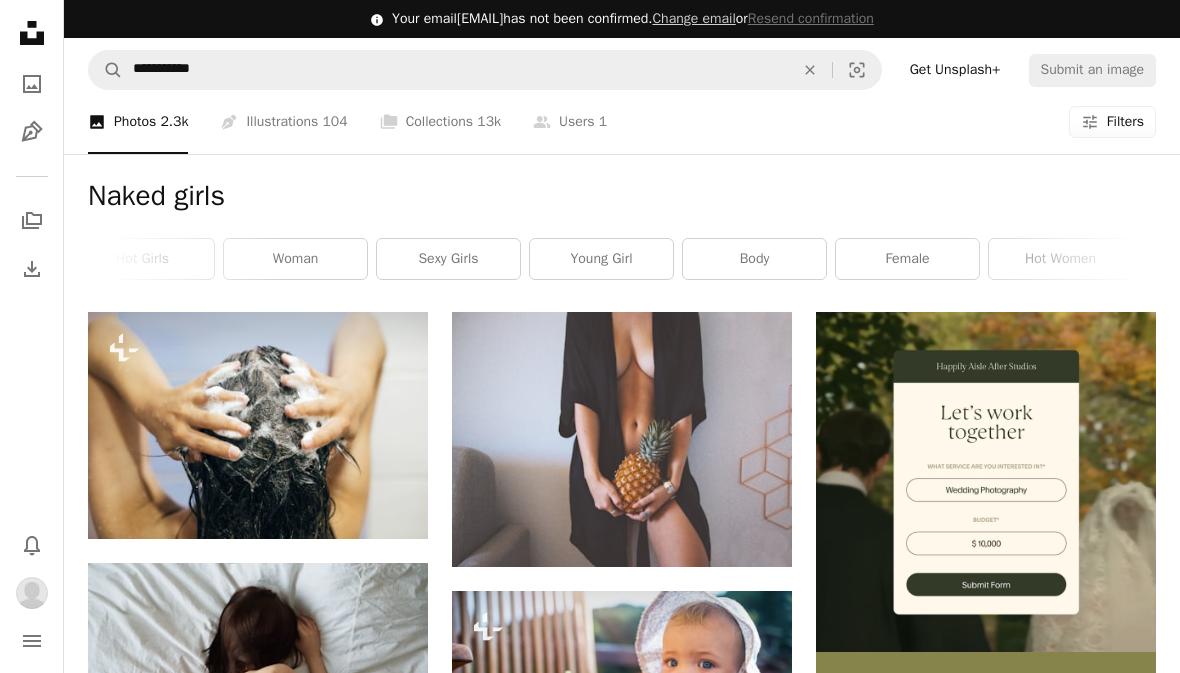 click on "hot women" at bounding box center (1060, 259) 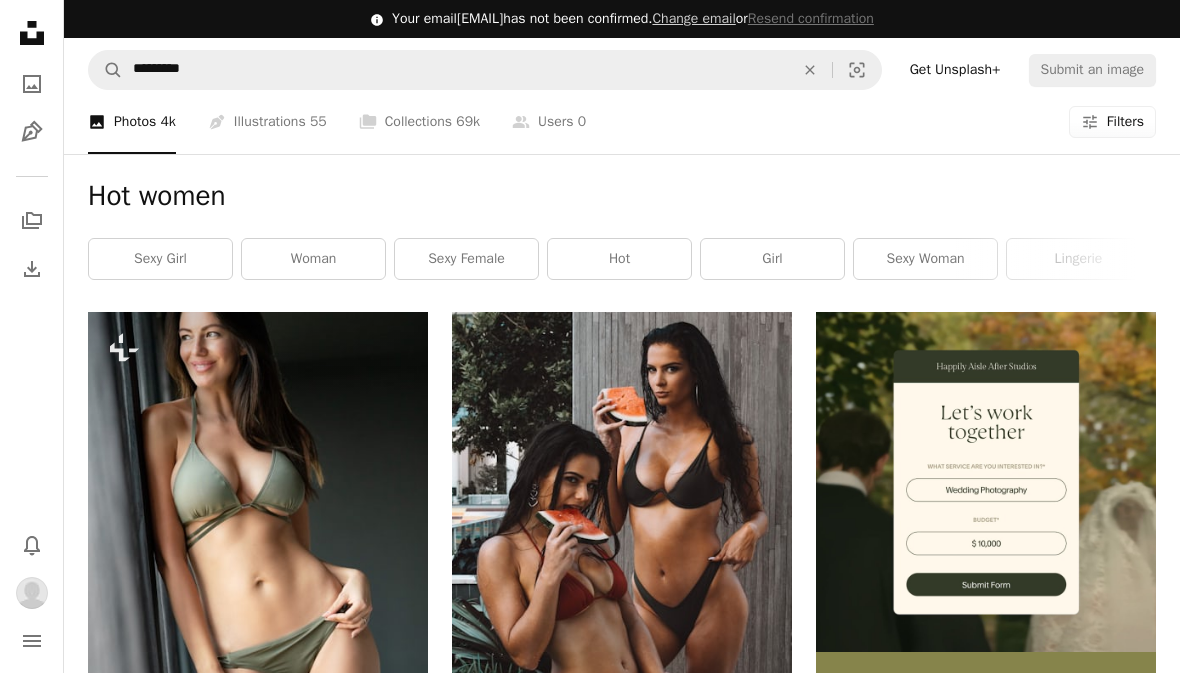 scroll, scrollTop: 0, scrollLeft: 0, axis: both 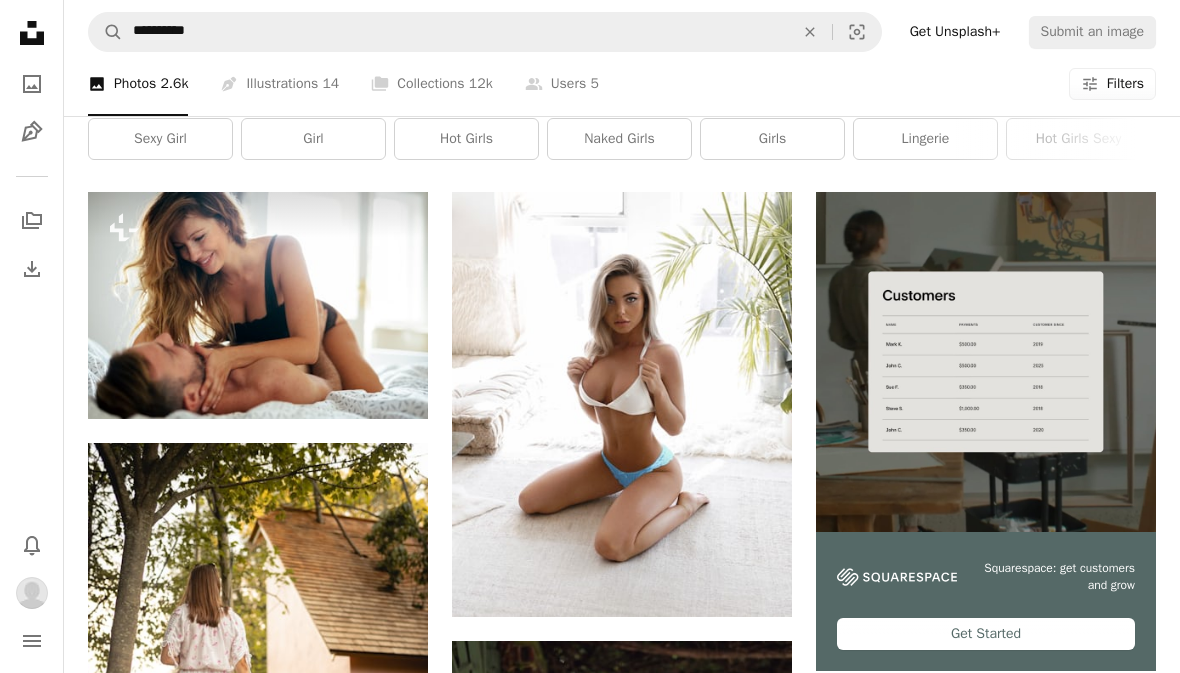 click at bounding box center [258, 305] 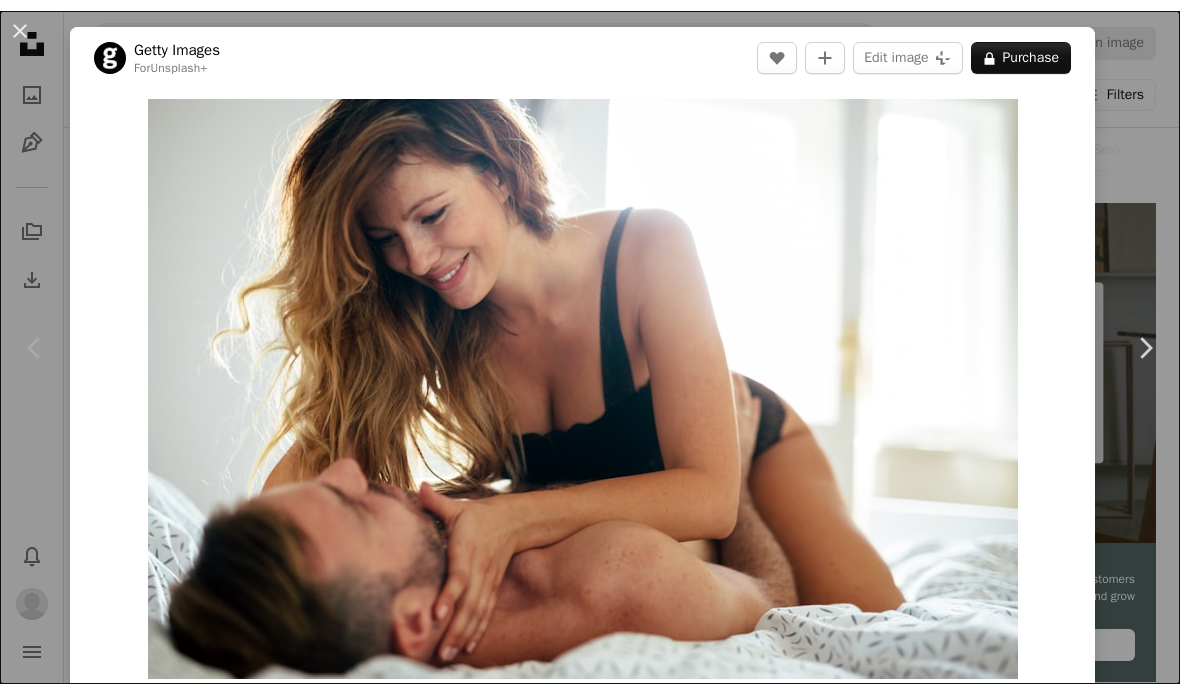scroll, scrollTop: 98, scrollLeft: 0, axis: vertical 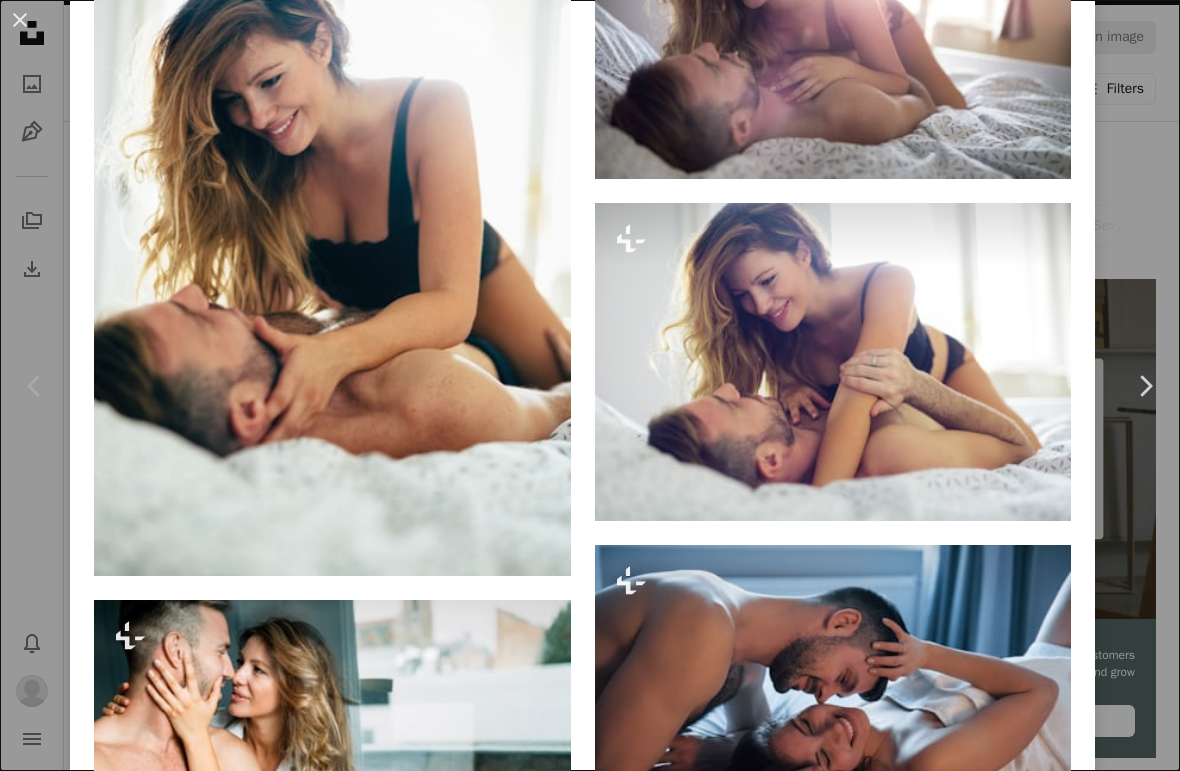 click on "An X shape" at bounding box center (20, 20) 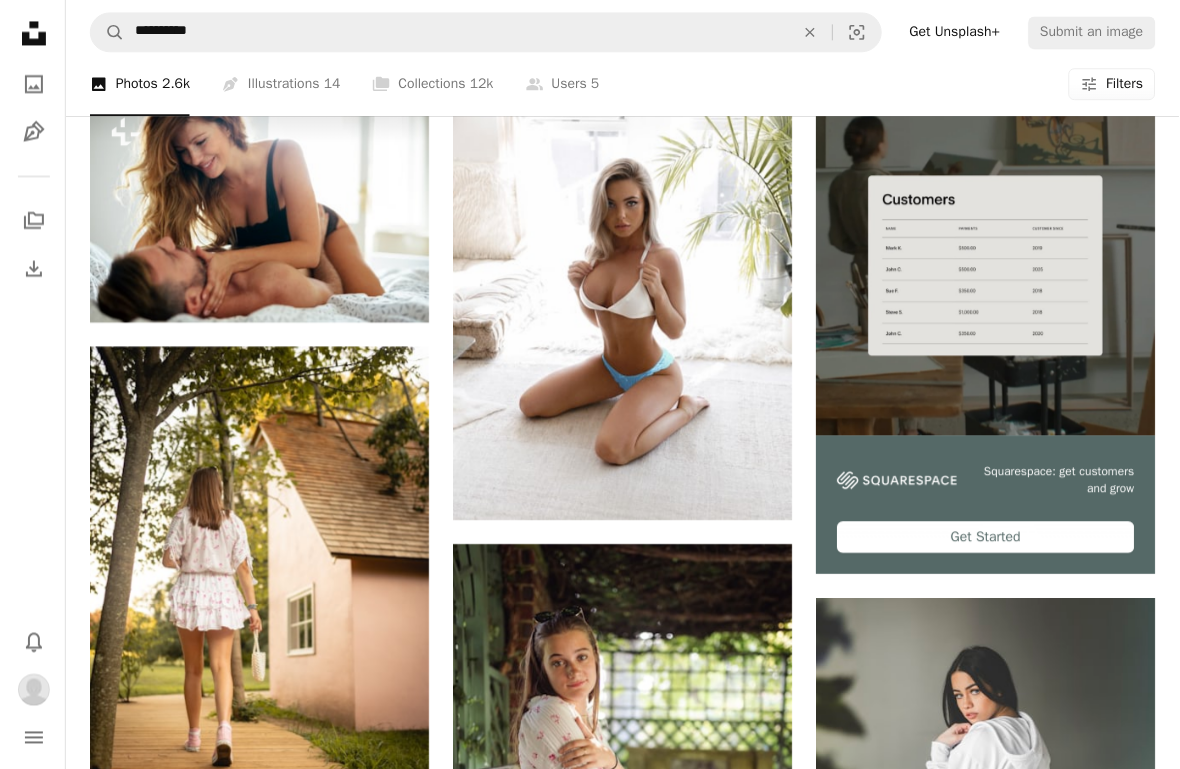 scroll, scrollTop: 0, scrollLeft: 0, axis: both 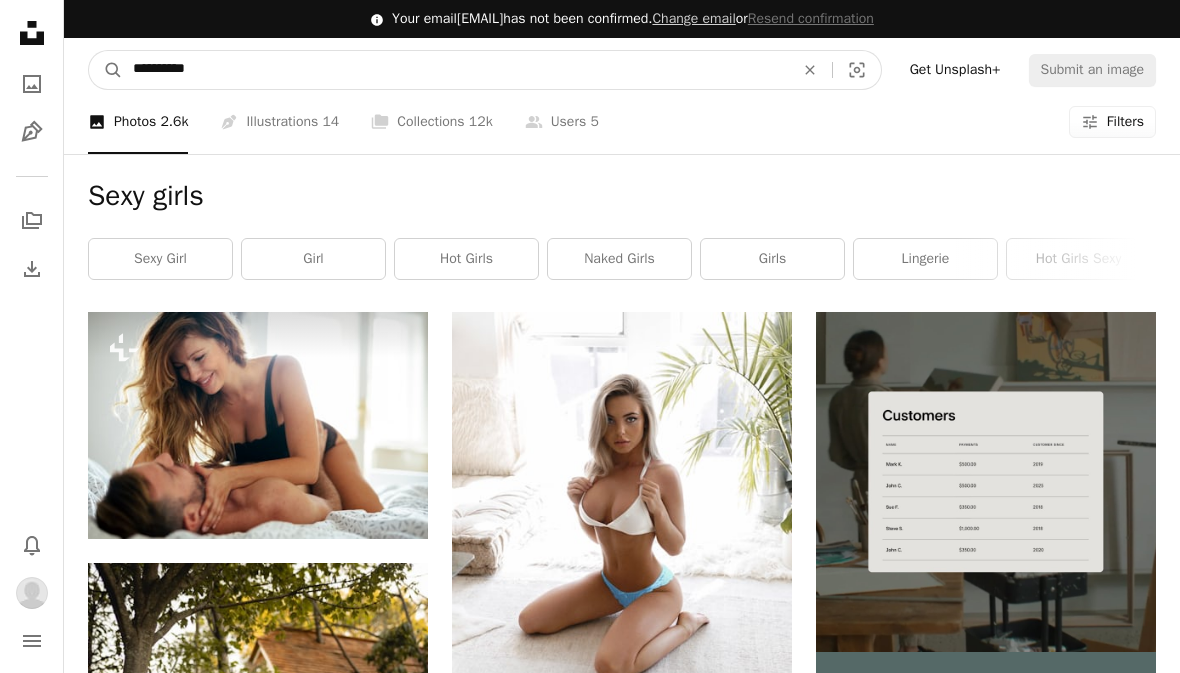 click on "**********" at bounding box center (455, 70) 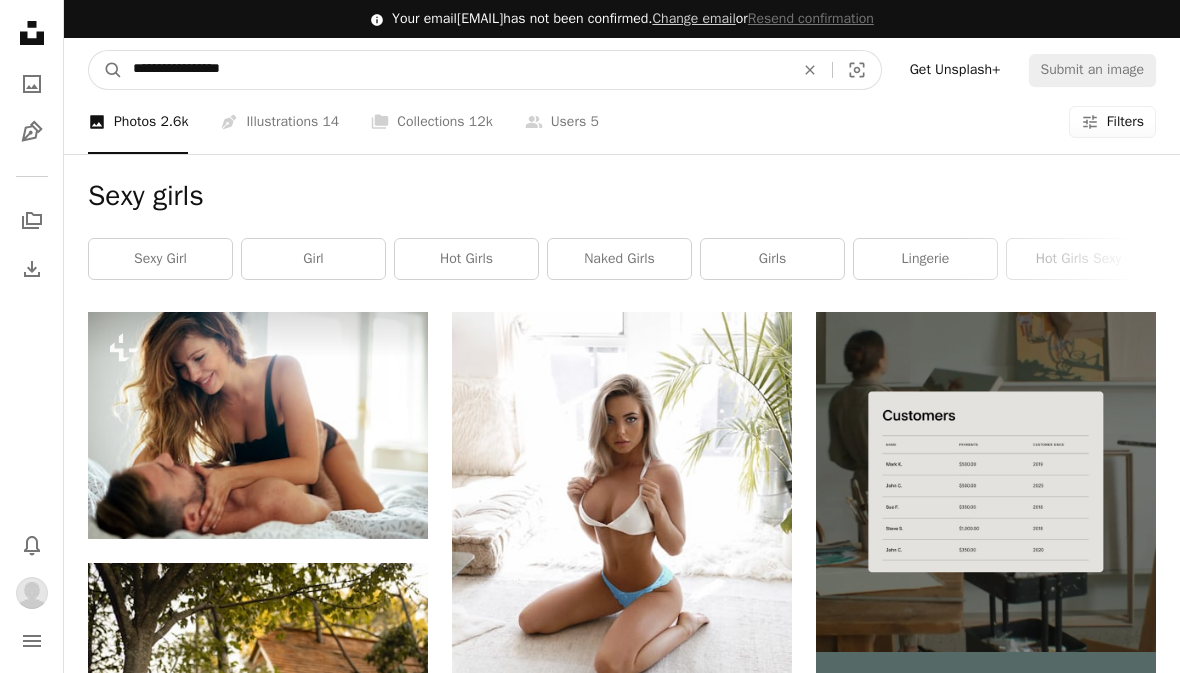 type on "**********" 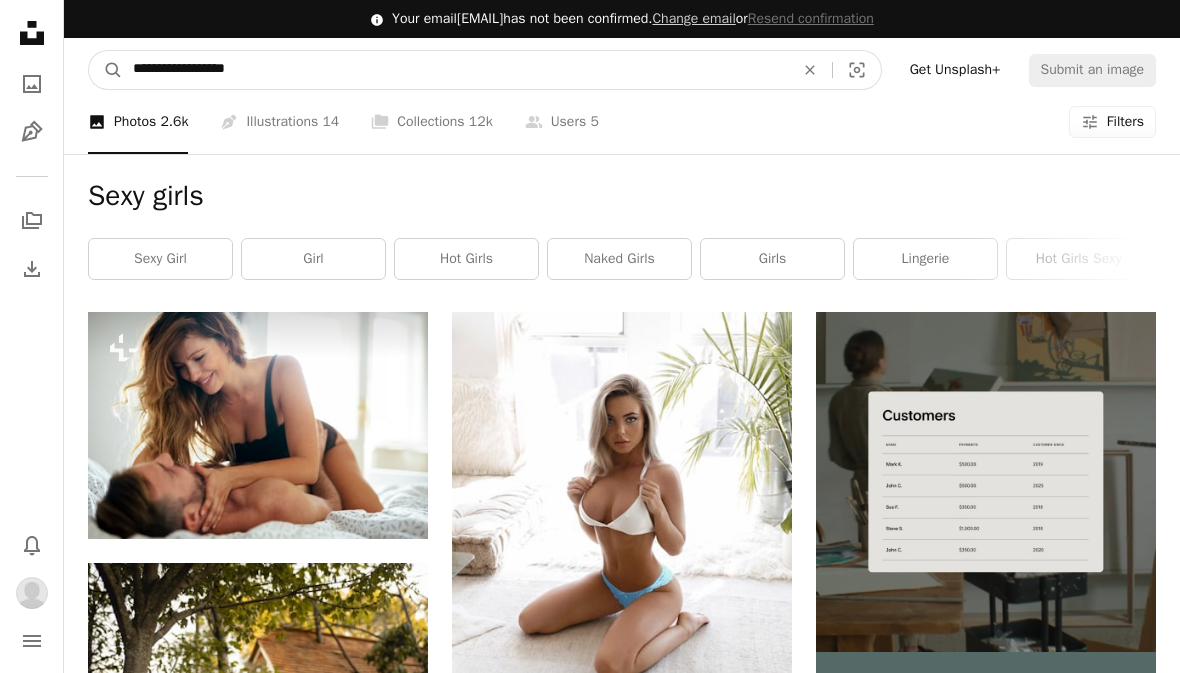 click on "A magnifying glass" at bounding box center [106, 70] 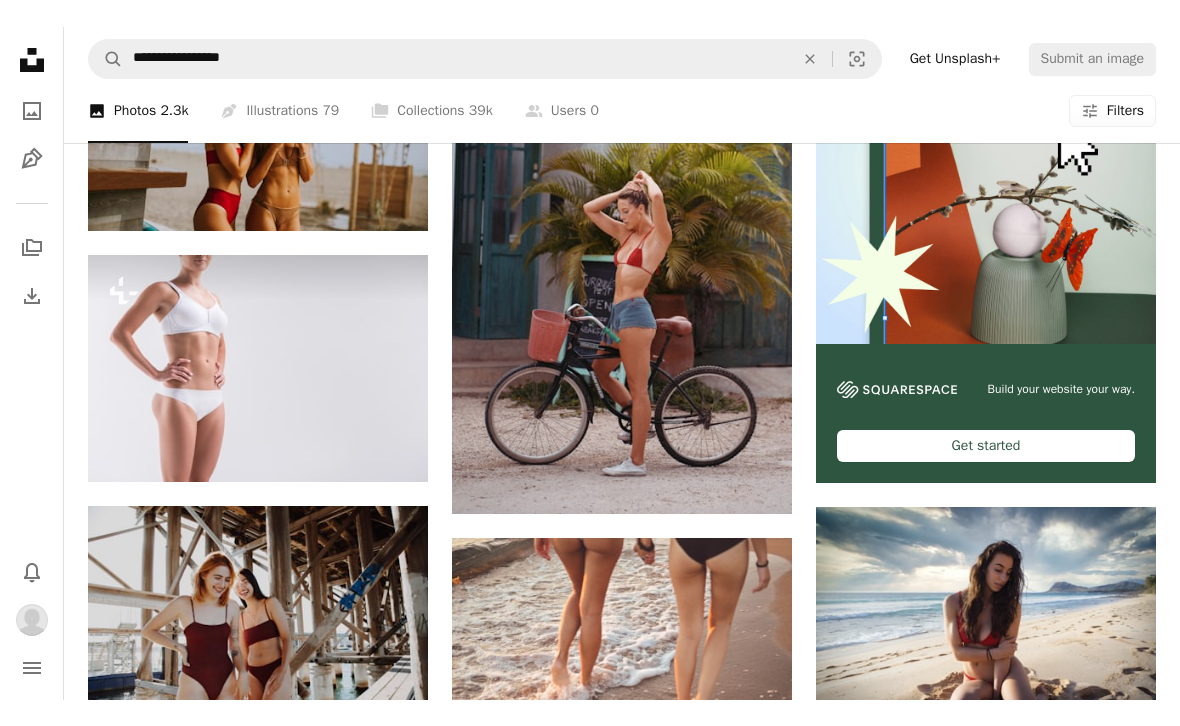 scroll, scrollTop: 0, scrollLeft: 0, axis: both 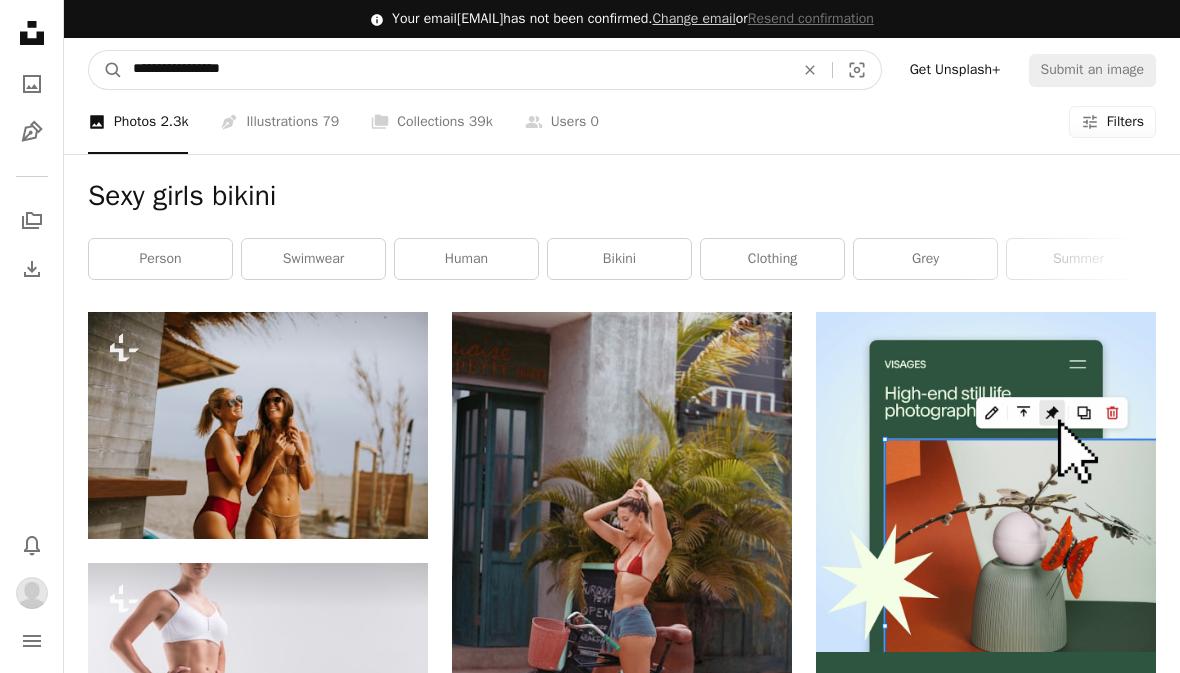 click on "**********" at bounding box center [455, 70] 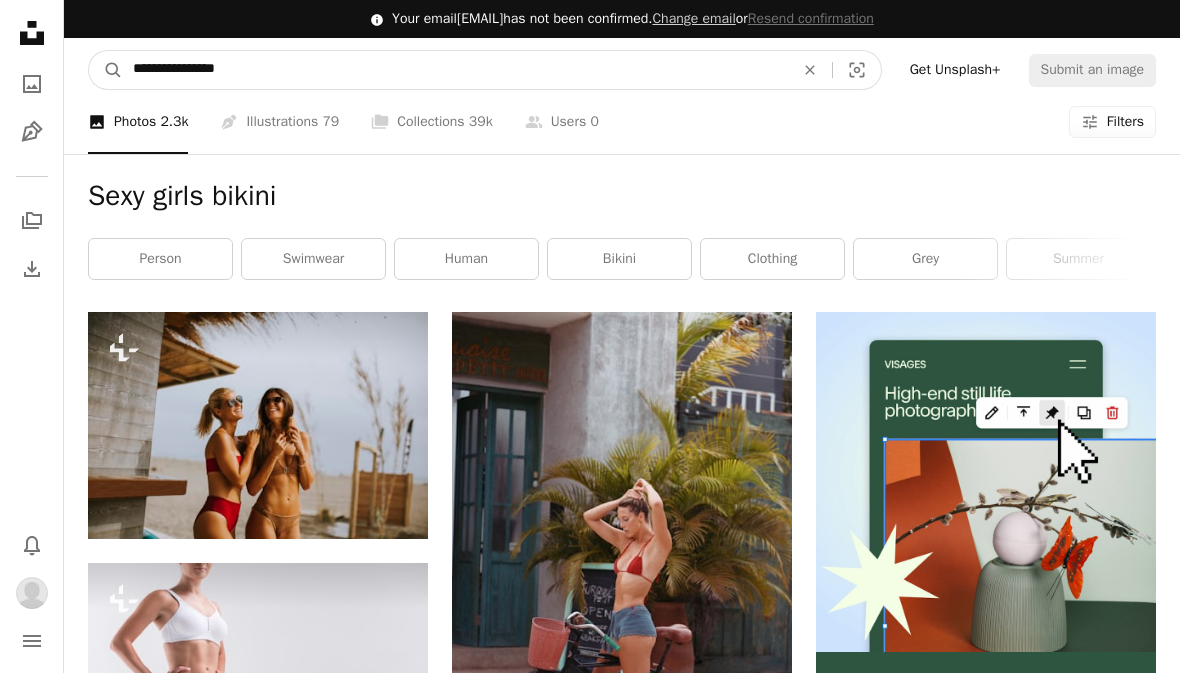 click on "A magnifying glass" at bounding box center [106, 70] 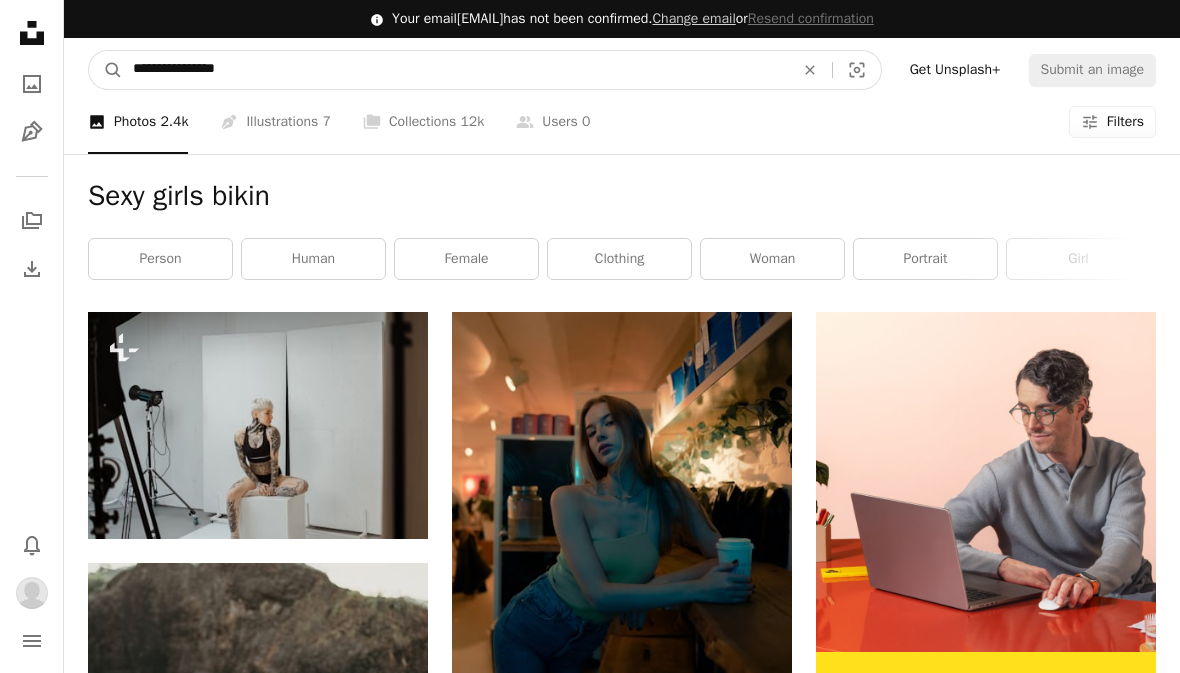 click on "**********" at bounding box center [455, 70] 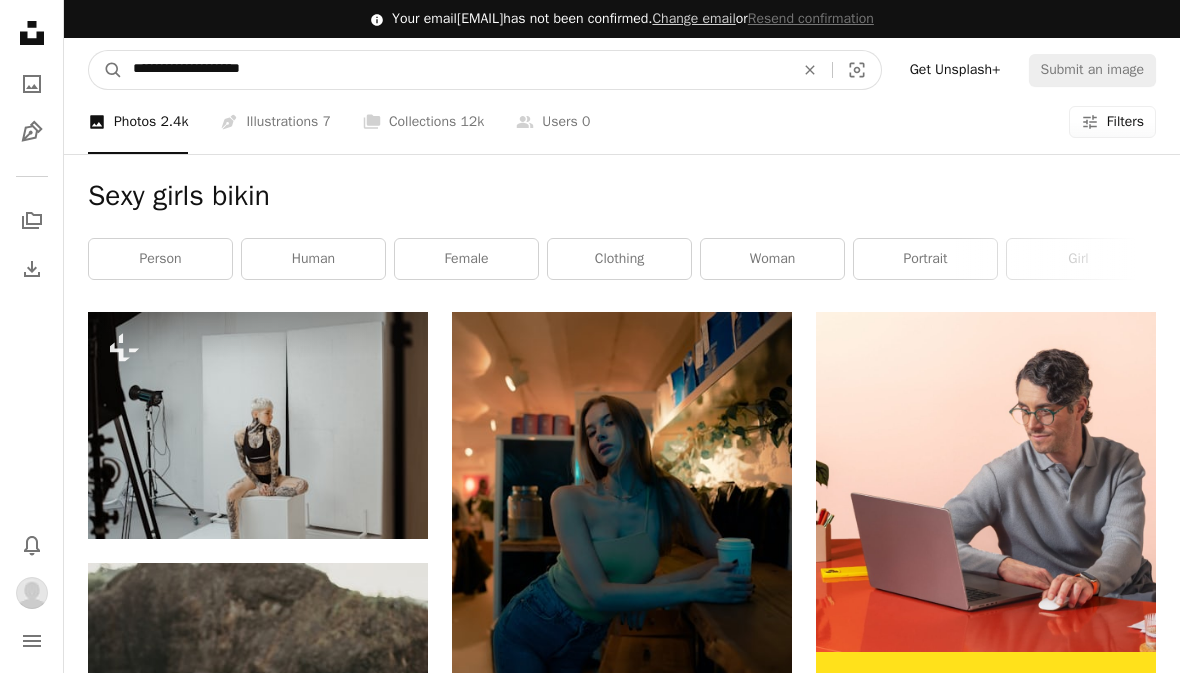 type on "**********" 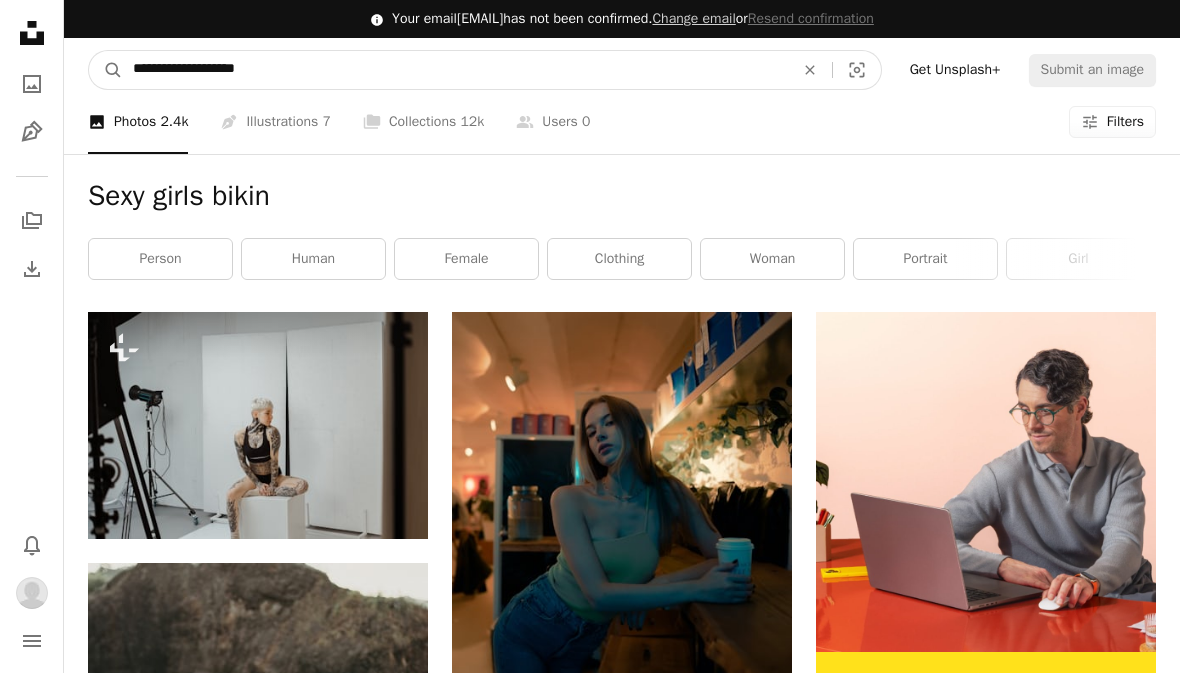 click on "A magnifying glass" at bounding box center (106, 70) 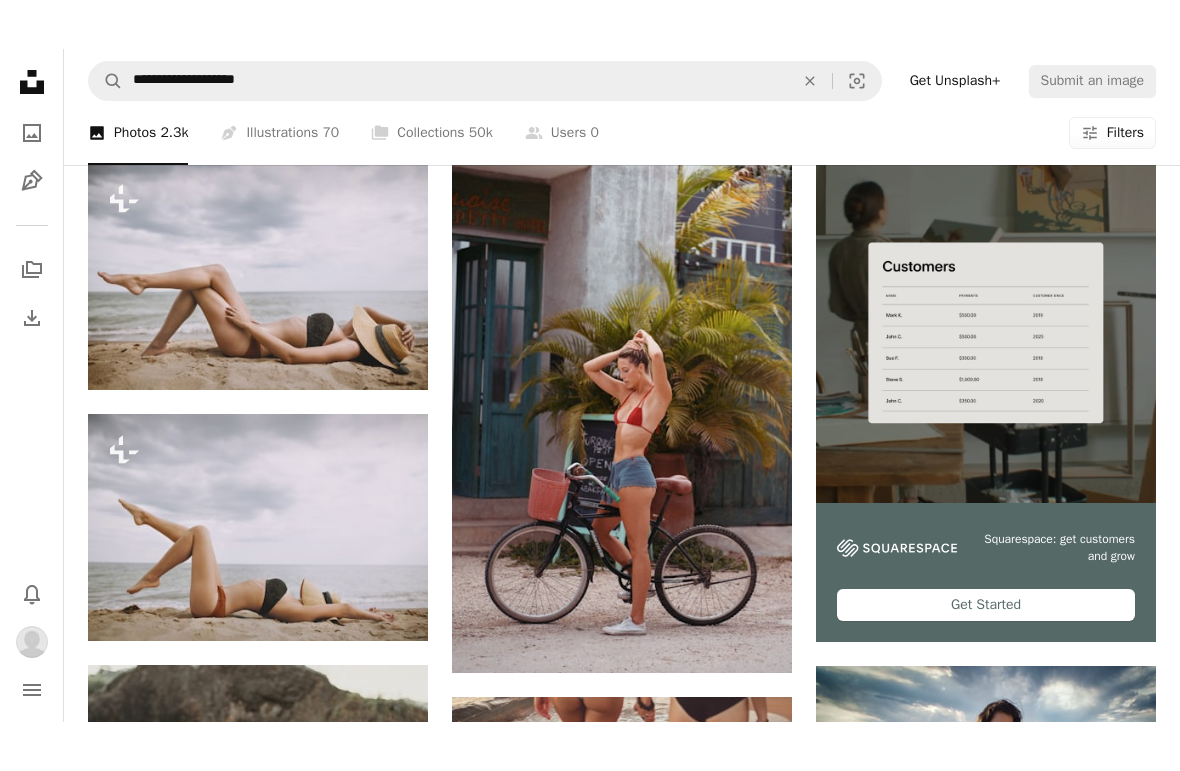 scroll, scrollTop: 0, scrollLeft: 0, axis: both 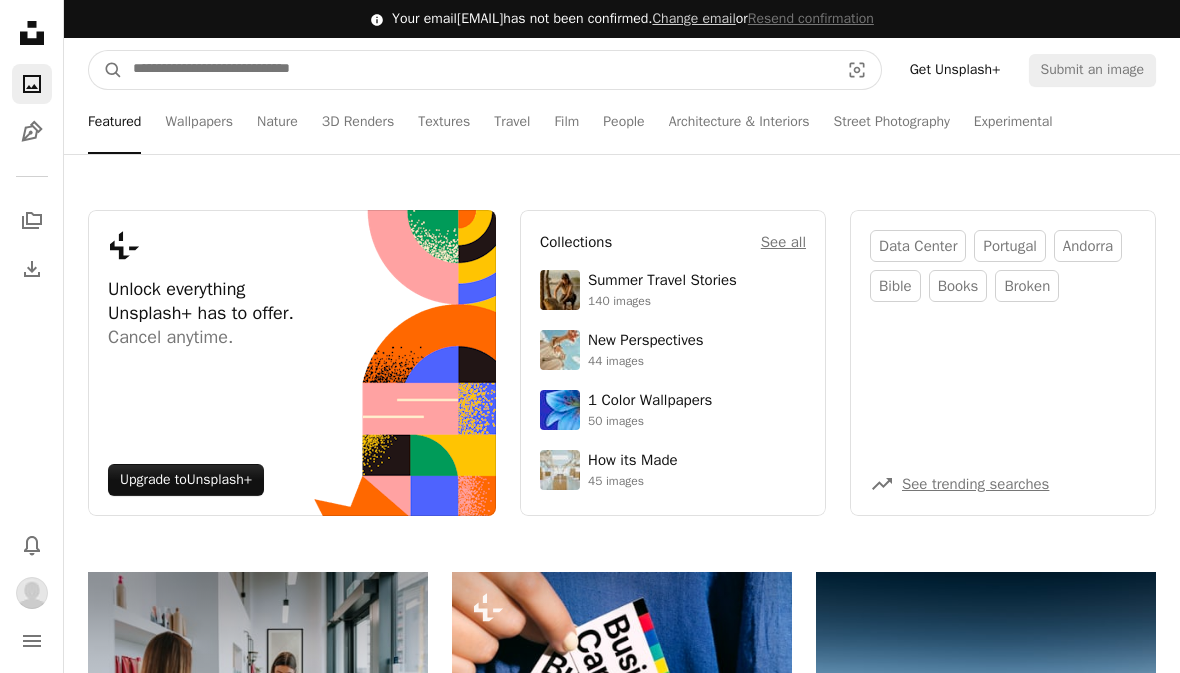 click at bounding box center [478, 70] 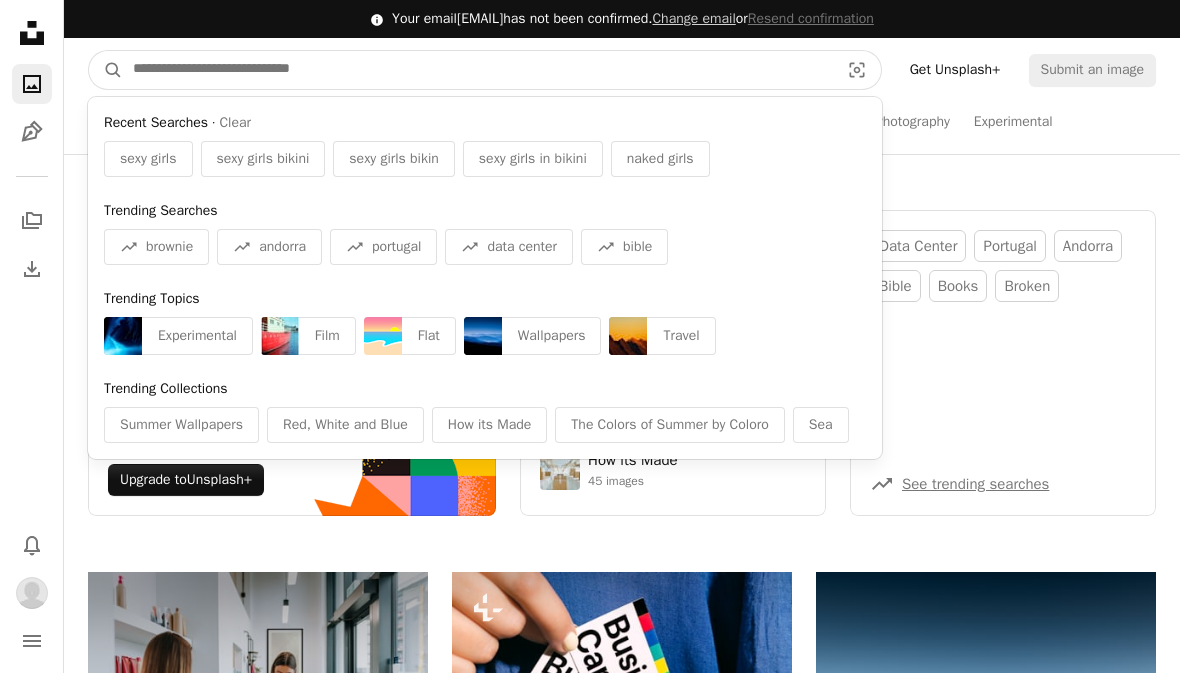 click on "Clear" at bounding box center [235, 123] 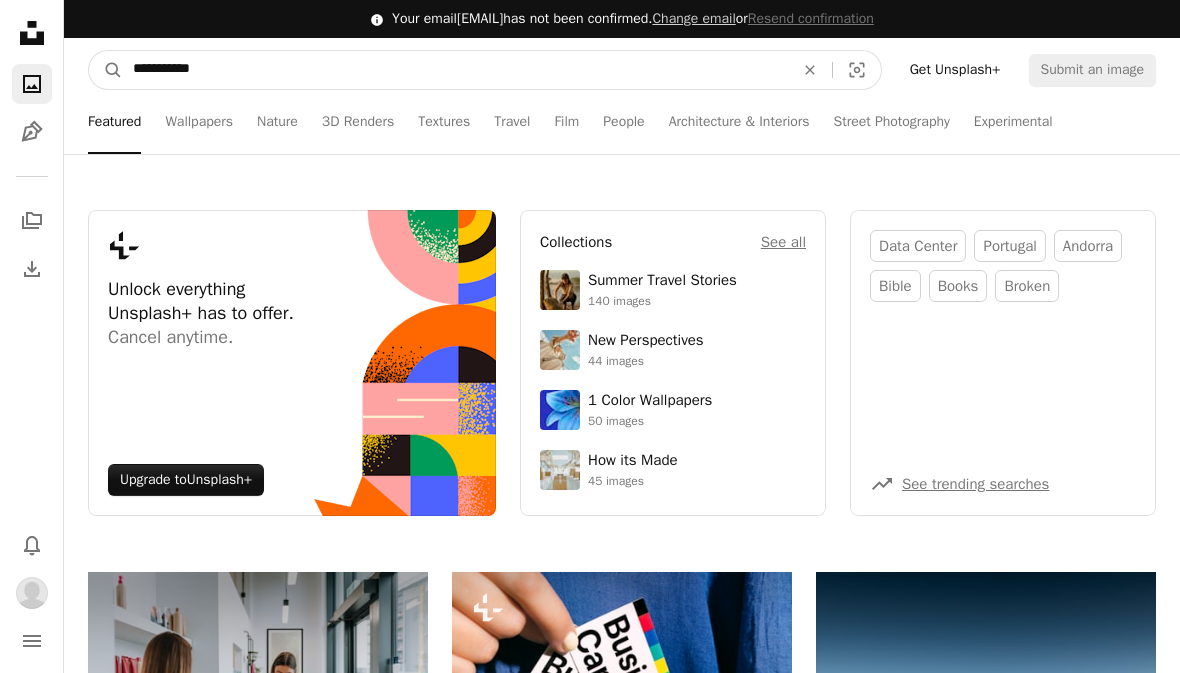type on "**********" 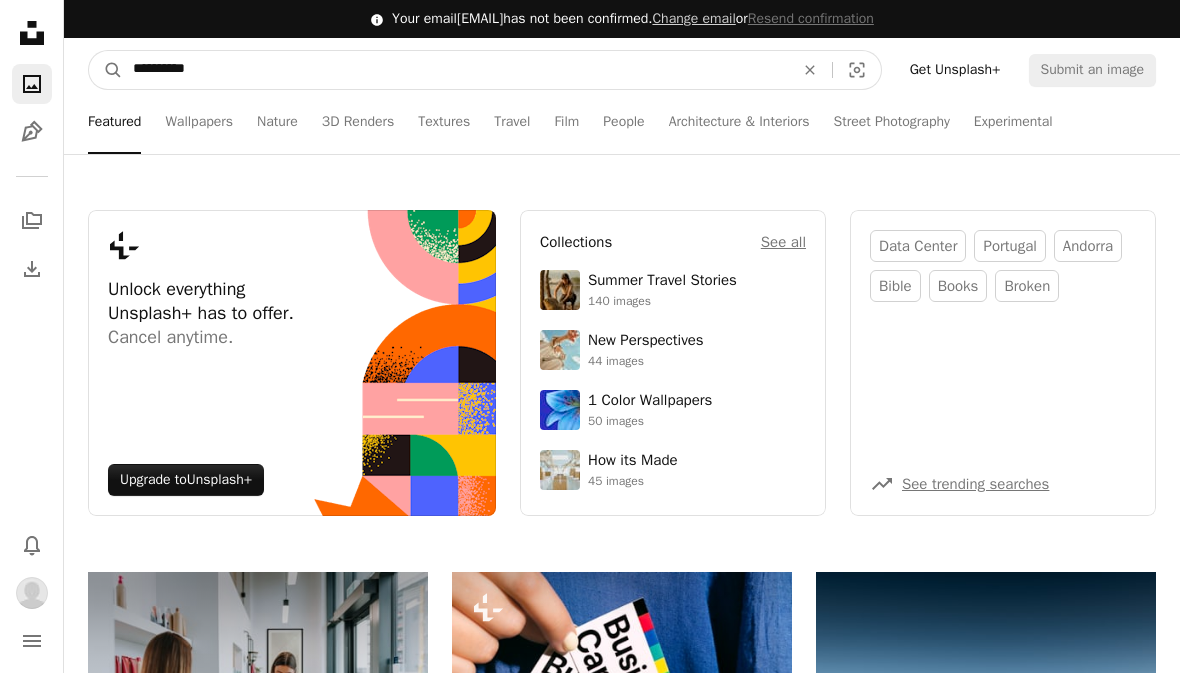 click on "A magnifying glass" at bounding box center (106, 70) 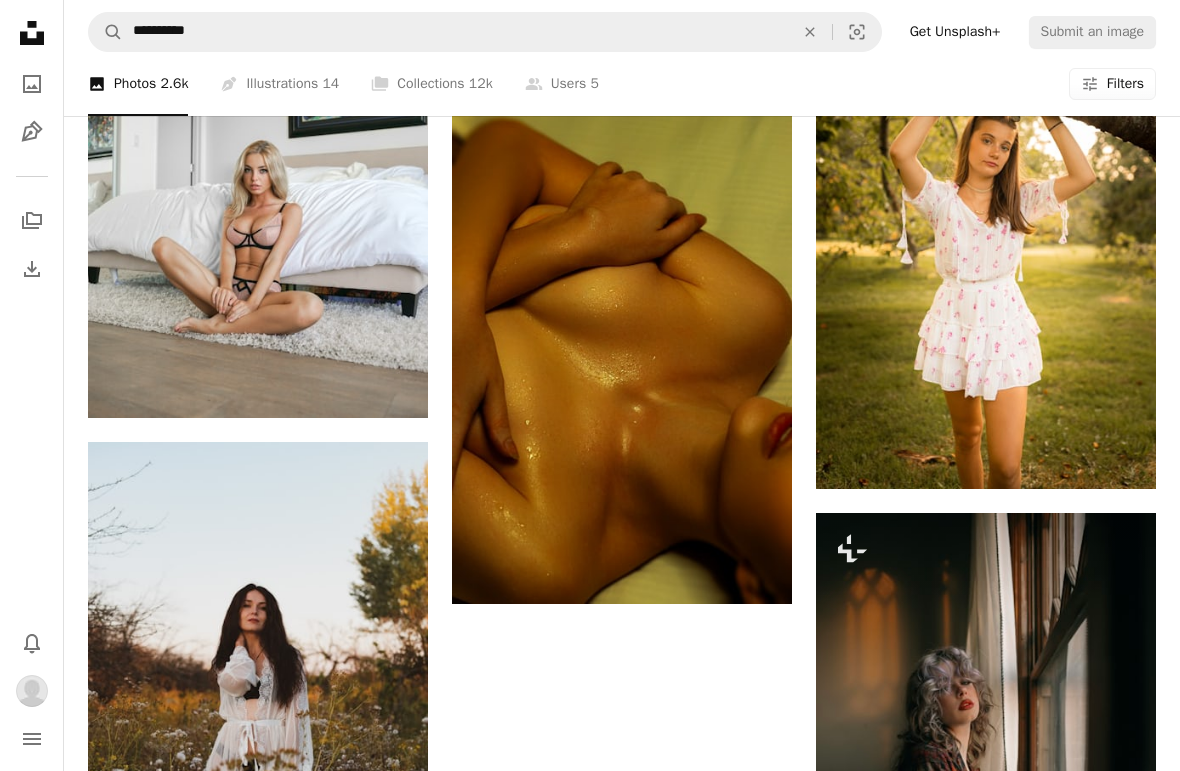 scroll, scrollTop: 2802, scrollLeft: 0, axis: vertical 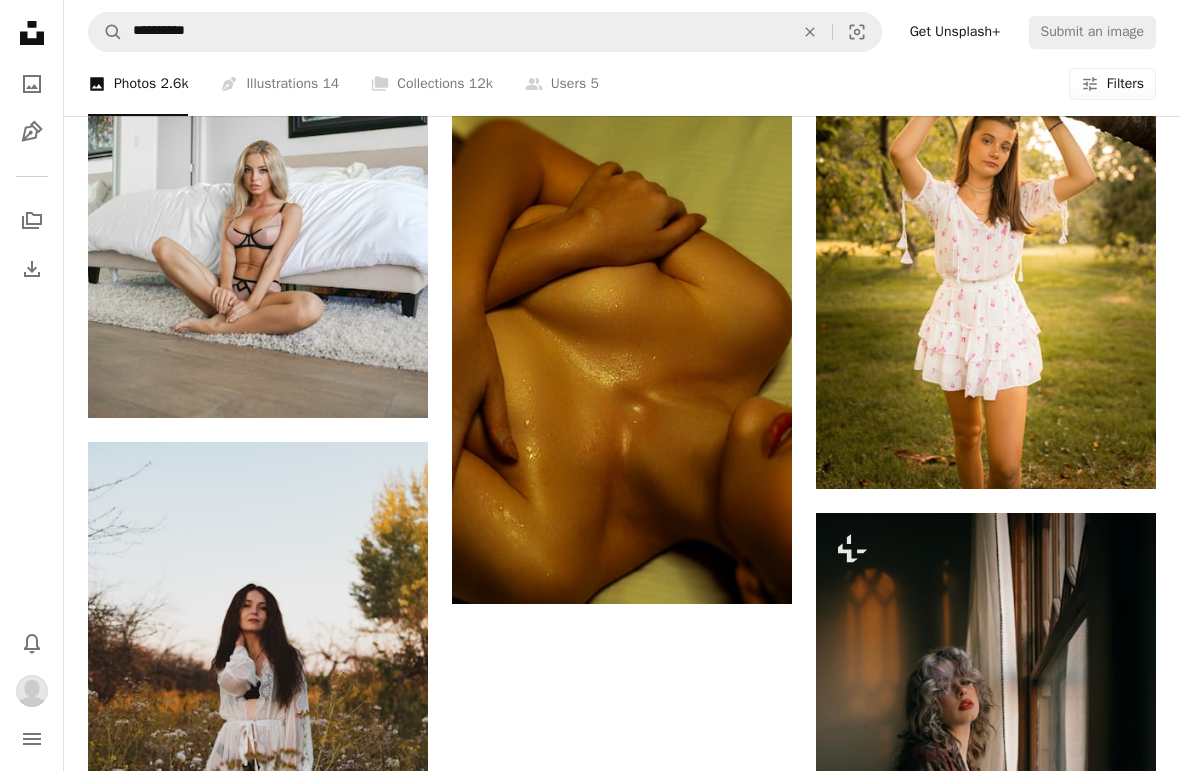 click at bounding box center [258, 205] 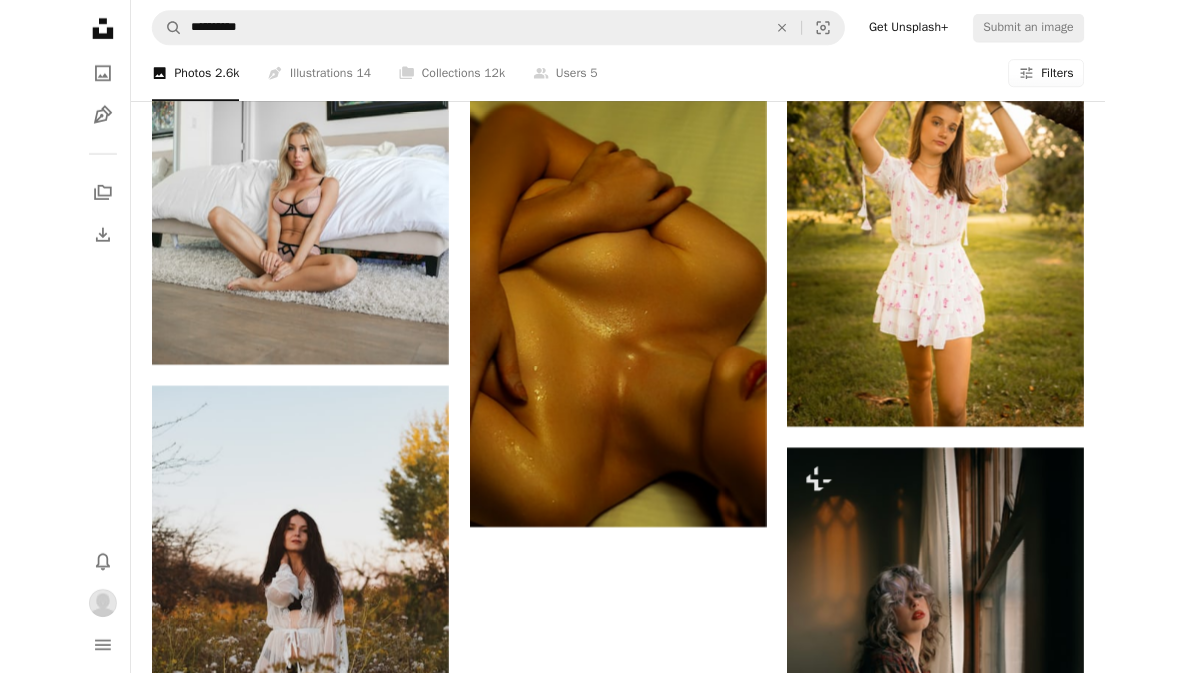 scroll, scrollTop: 2900, scrollLeft: 0, axis: vertical 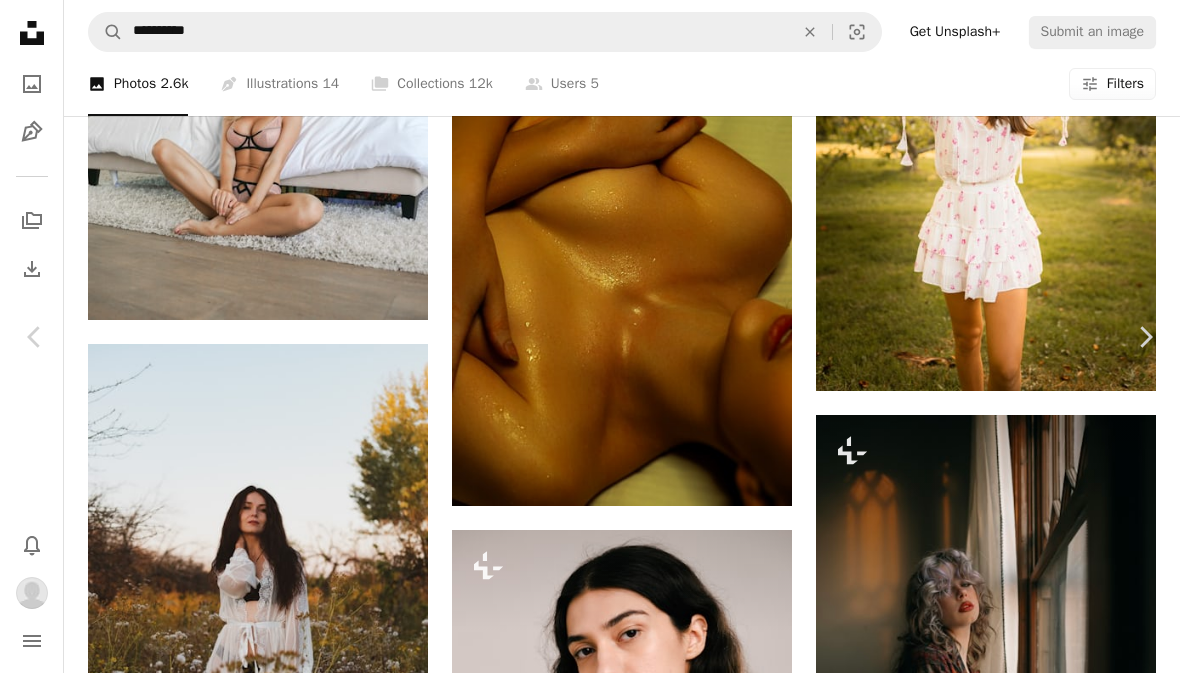 click at bounding box center (110, 5491) 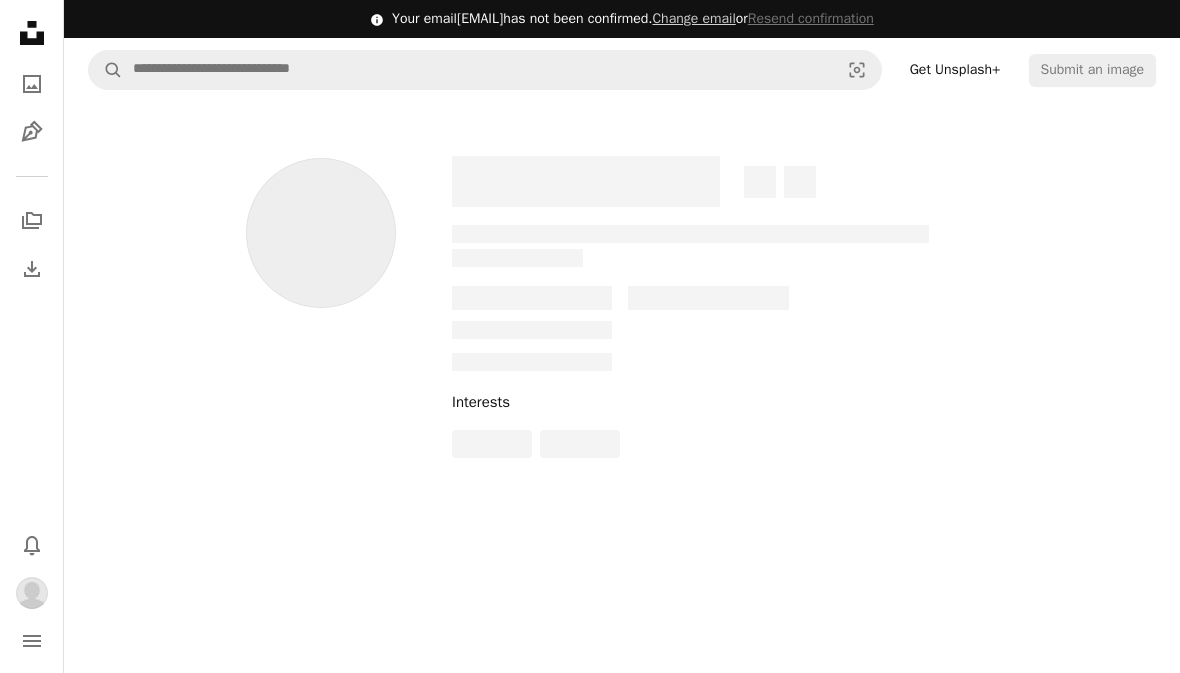 scroll, scrollTop: 0, scrollLeft: 0, axis: both 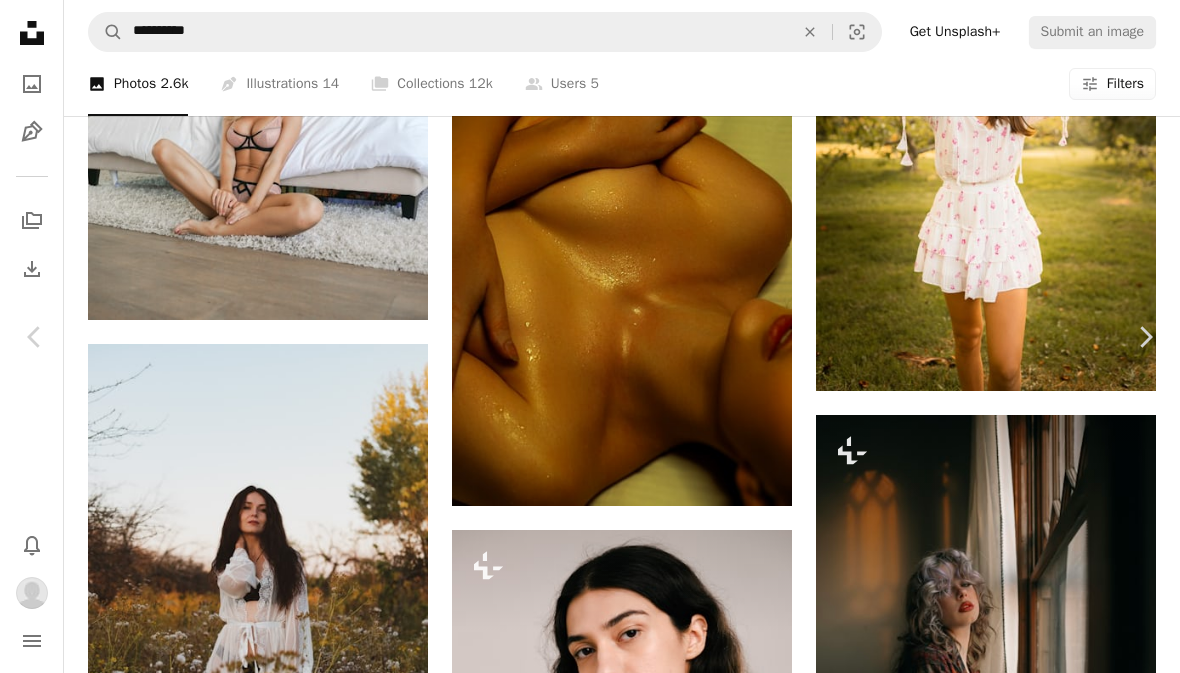 click on "An X shape Chevron left Chevron right [FIRST] [LAST] [USERNAME] A heart A plus sign Edit image   Plus sign for Unsplash+ Download Chevron down Zoom in Views 44,930,162 Downloads 280,336 A forward-right arrow Share Info icon Info More Actions Model [FIRST] [LAST] sitting down against bed in [CITY] home
@[USERNAME] A map marker [CITY], [STATE] Calendar outlined Published on  November 23, 2019 Camera SONY, ILCE-6300 Safety Free to use under the  Unsplash License woman model pink beautiful modern moody blonde perfect body [FIRST] [LAST] [FIRST] [LAST] human female lingerie Browse premium related images on iStock  |  Save 20% with code UNSPLASH20 View more on iStock  ↗ Related images A heart A plus sign [FIRST] [LAST] Arrow pointing down A heart A plus sign [FIRST] [LAST] Available for hire A checkmark inside of a circle Arrow pointing down A heart A plus sign [FIRST] [LAST] Available for hire A checkmark inside of a circle Arrow pointing down A heart A plus sign [FIRST] [LAST] Available for hire Arrow pointing down" at bounding box center (590, 5780) 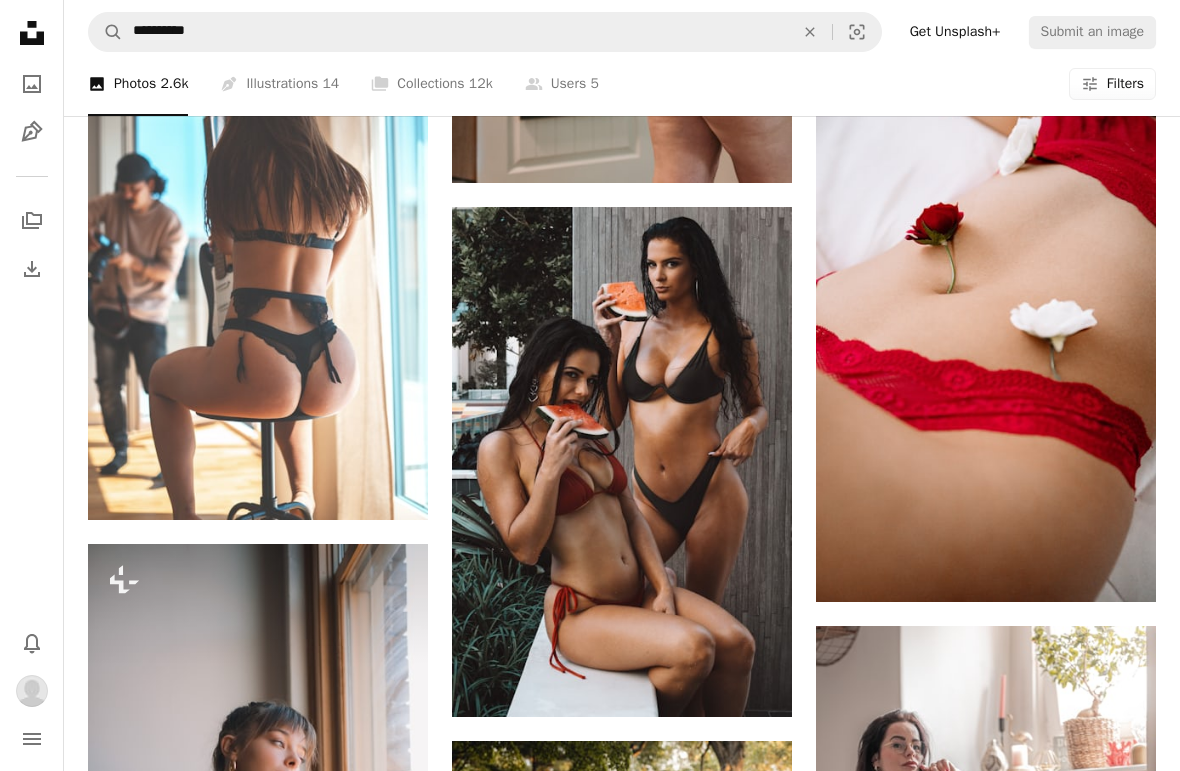scroll, scrollTop: 1621, scrollLeft: 0, axis: vertical 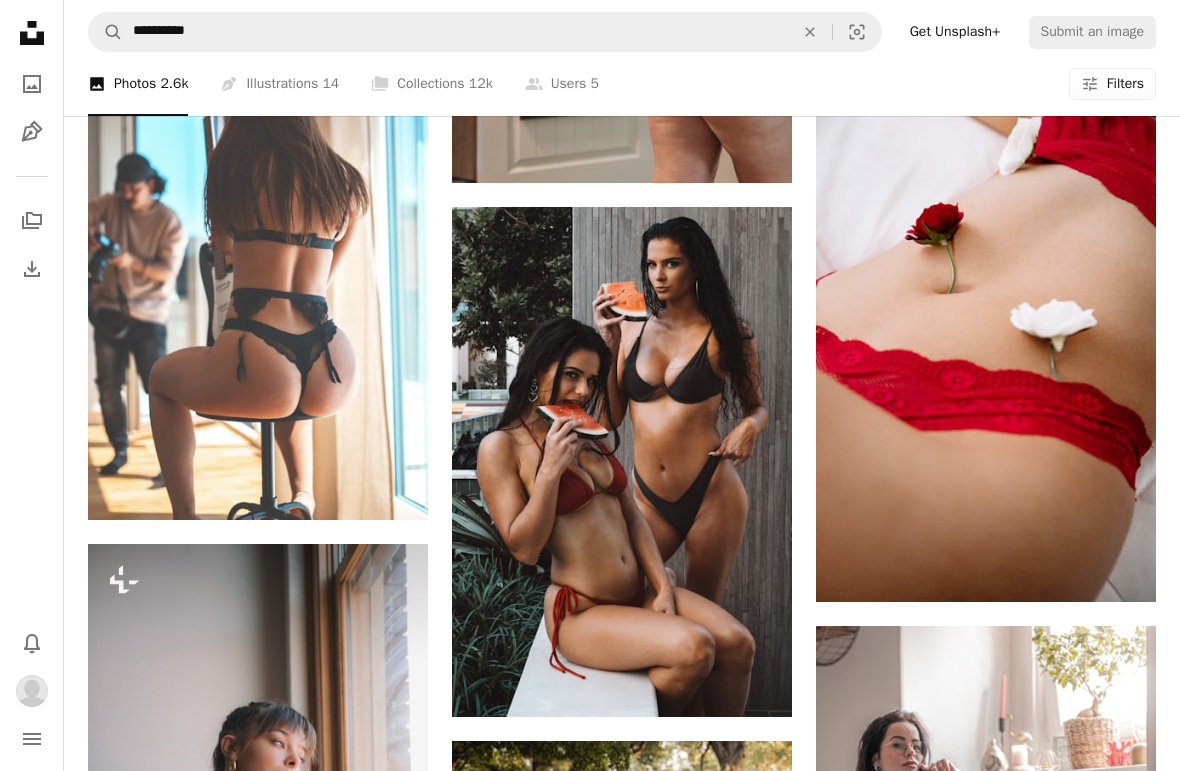 click at bounding box center (258, 265) 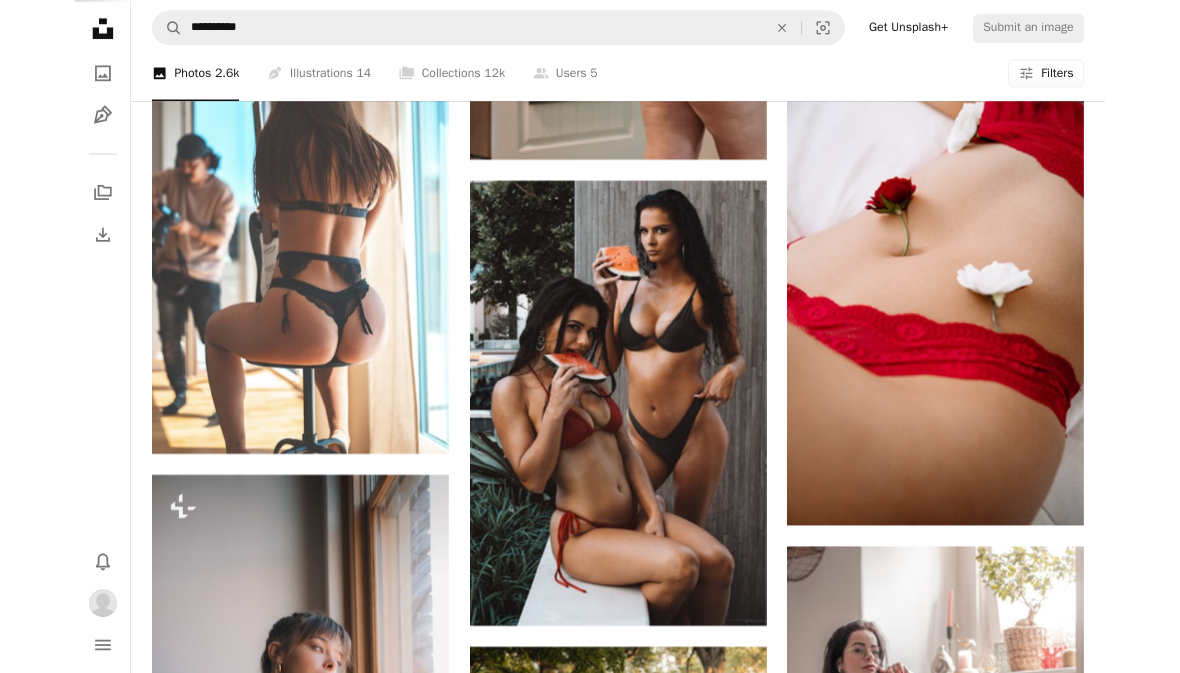 scroll, scrollTop: 1719, scrollLeft: 0, axis: vertical 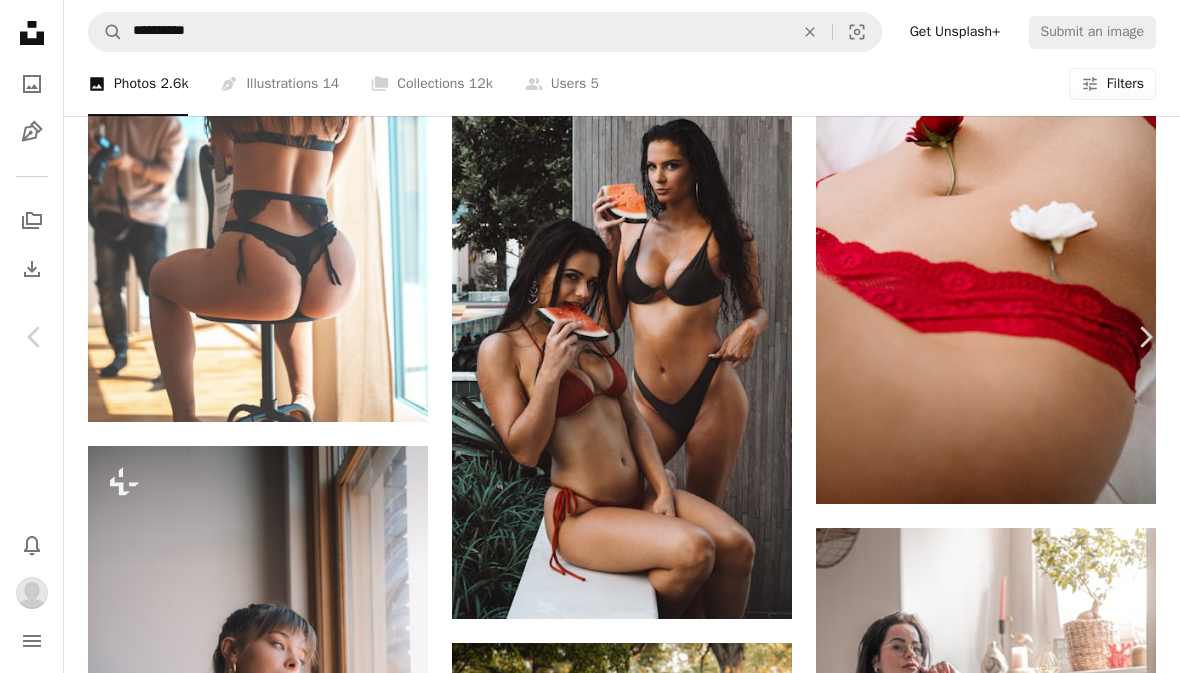 click at bounding box center (110, 6672) 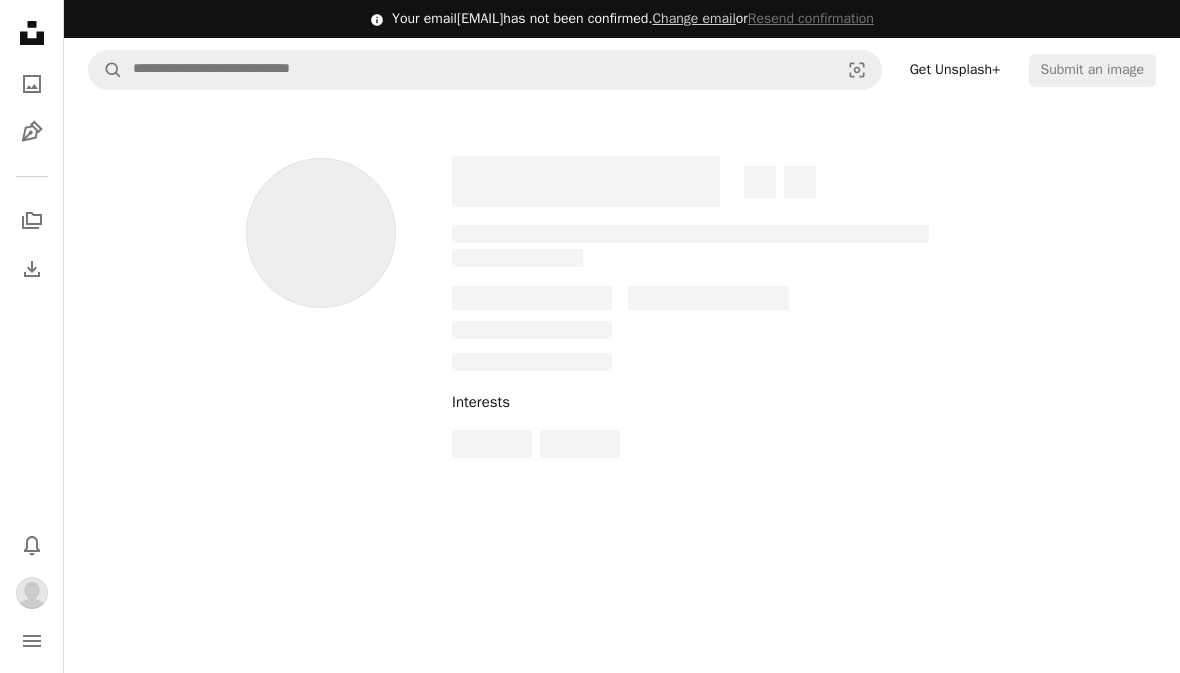 scroll, scrollTop: 0, scrollLeft: 0, axis: both 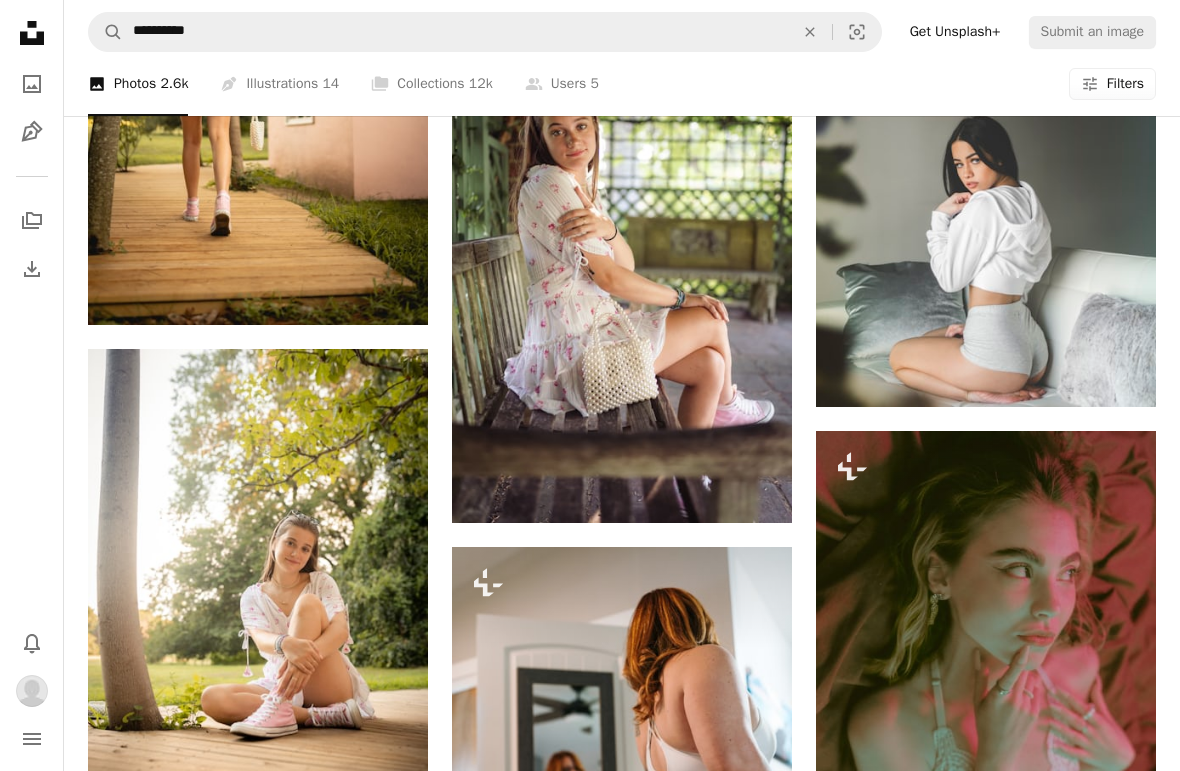 click at bounding box center [986, 686] 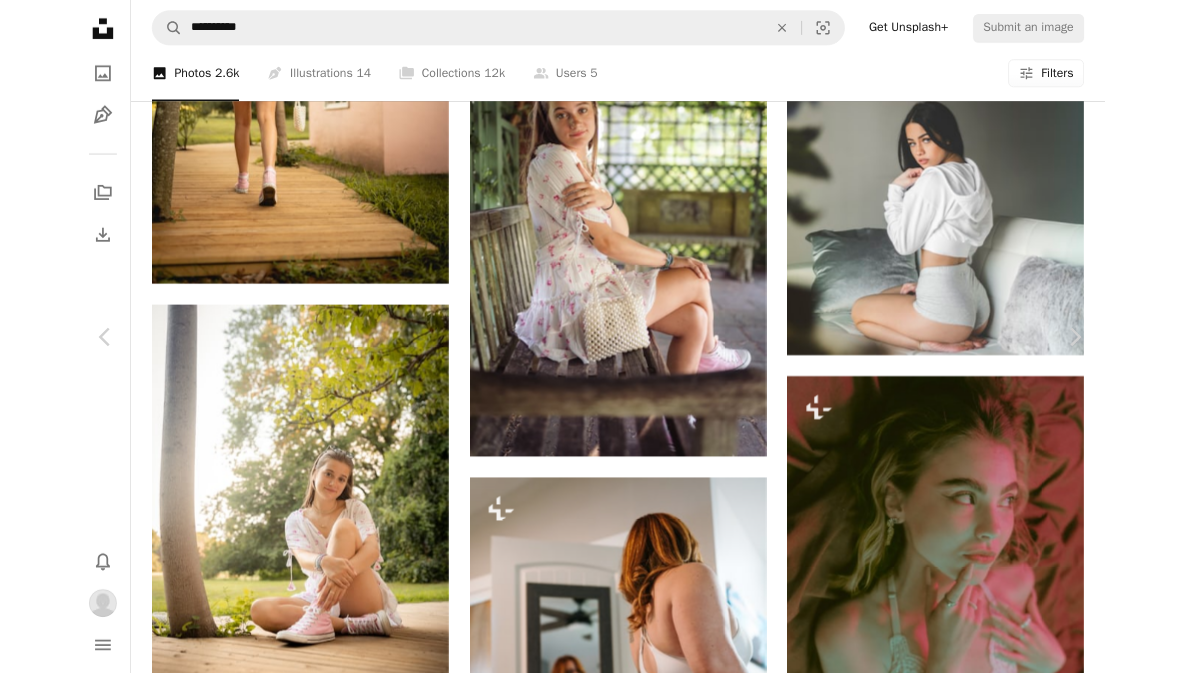 scroll, scrollTop: 846, scrollLeft: 0, axis: vertical 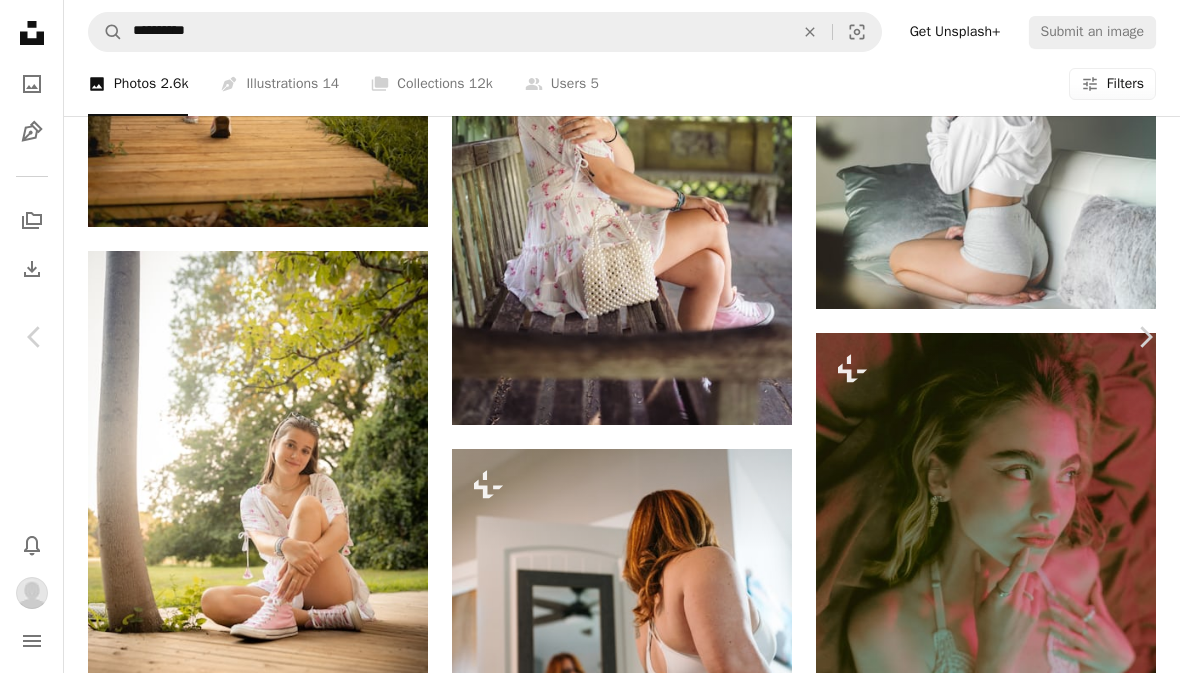 click at bounding box center [110, 7545] 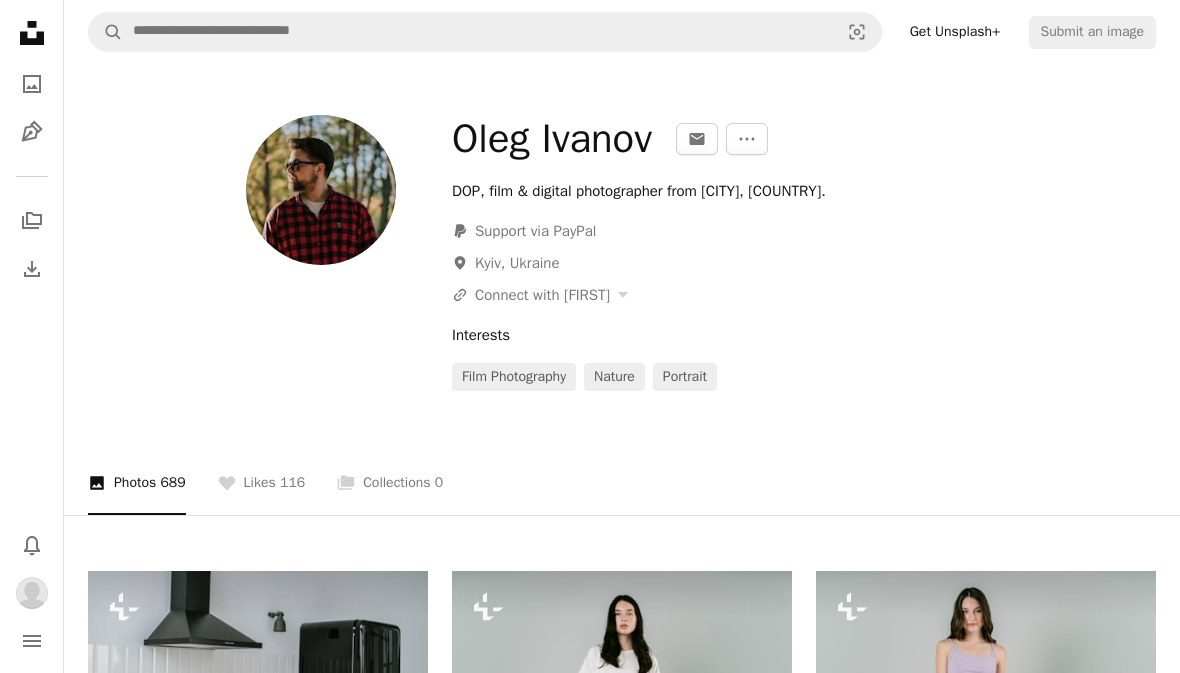 scroll, scrollTop: 0, scrollLeft: 0, axis: both 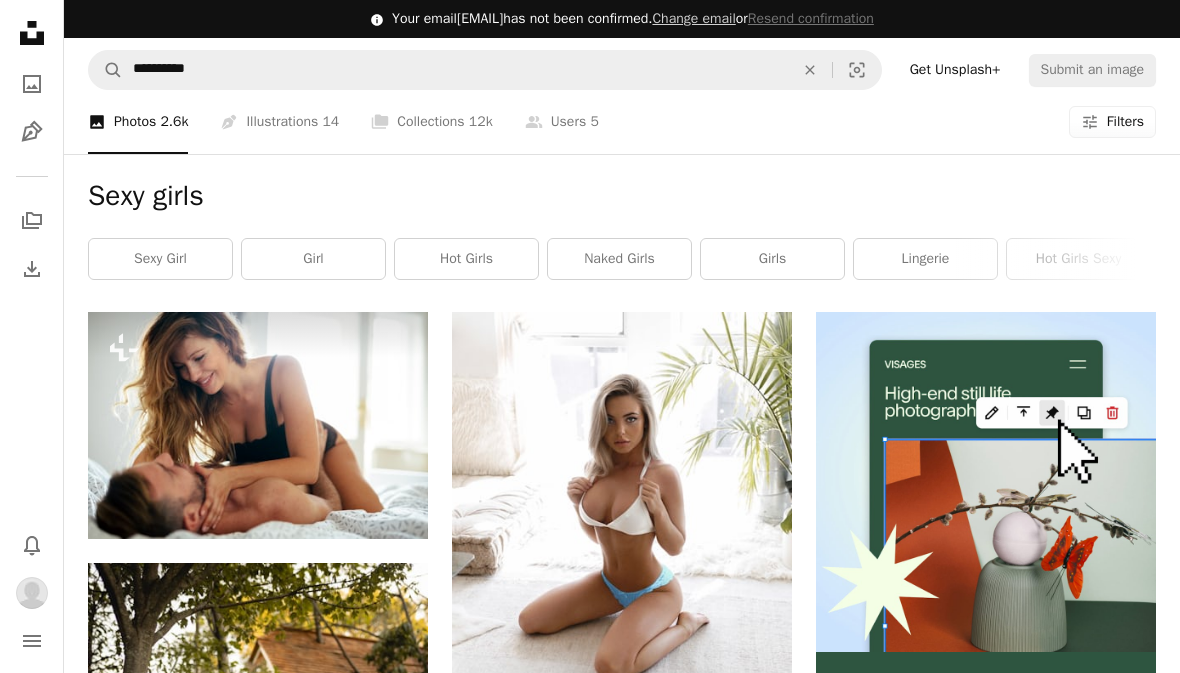 click at bounding box center (258, 425) 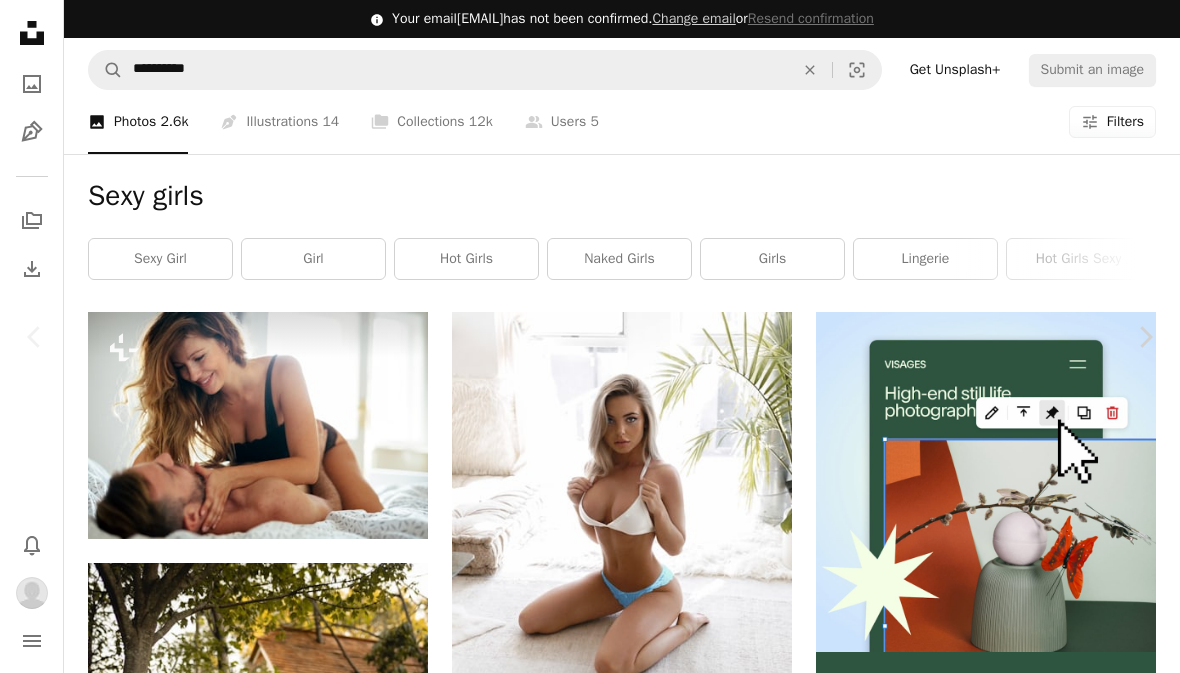 click at bounding box center (110, 8391) 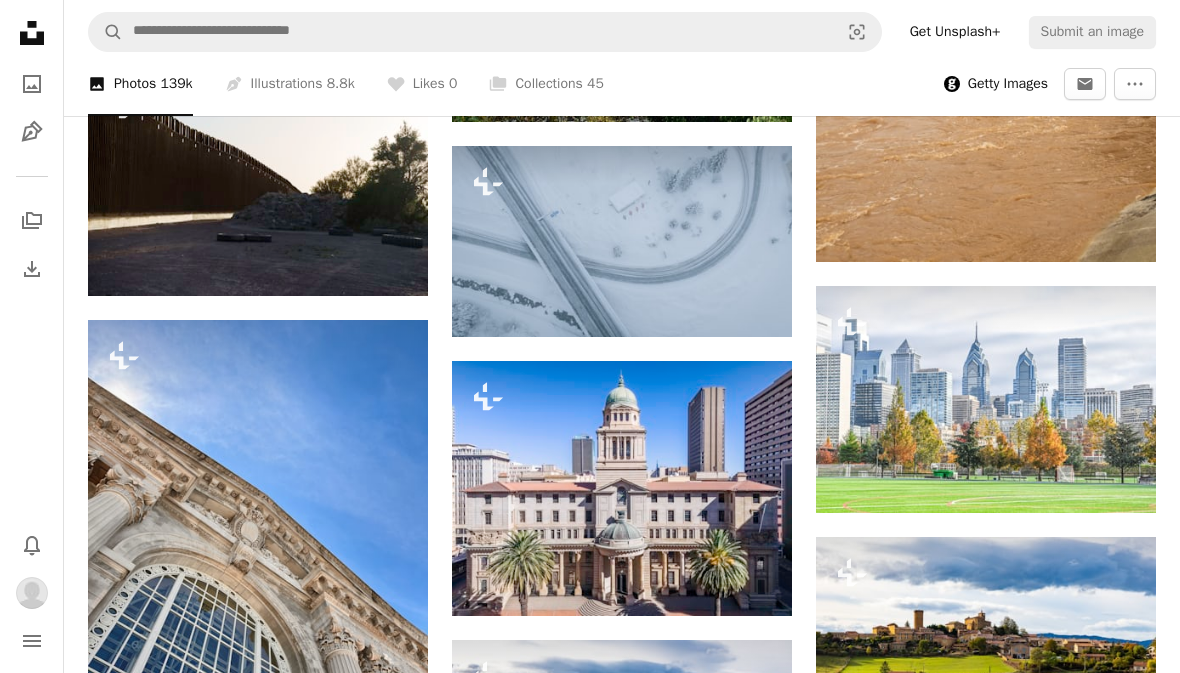 scroll, scrollTop: 1487, scrollLeft: 0, axis: vertical 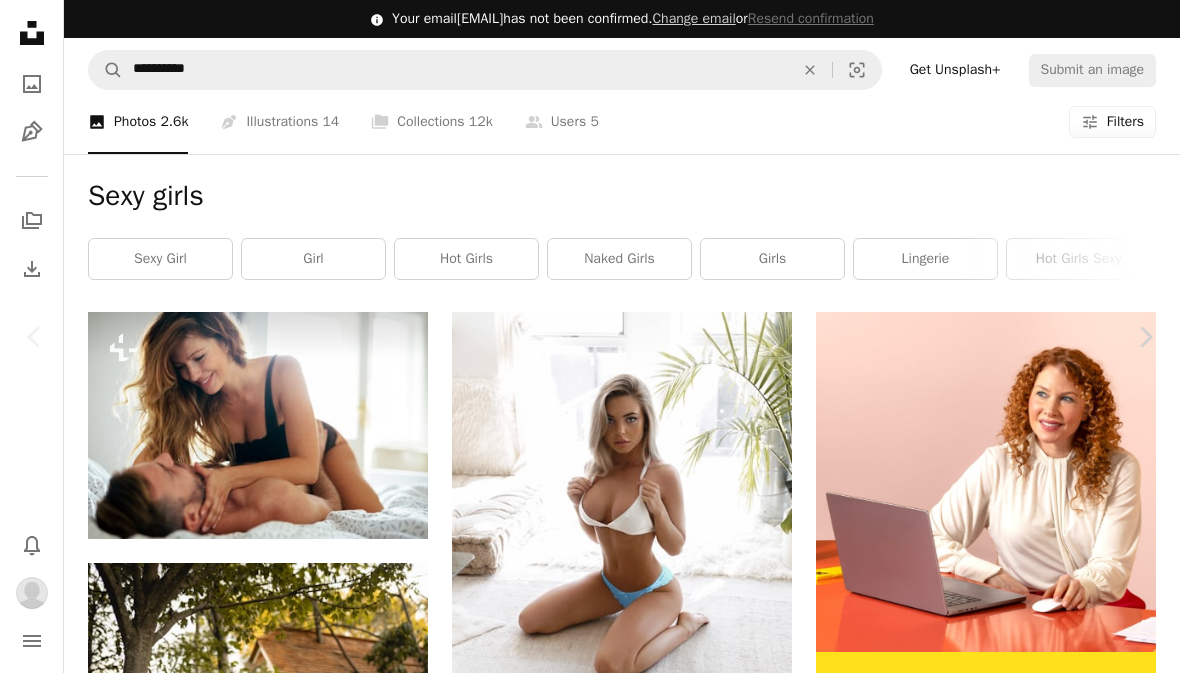 click on "Chevron right" at bounding box center (1145, 337) 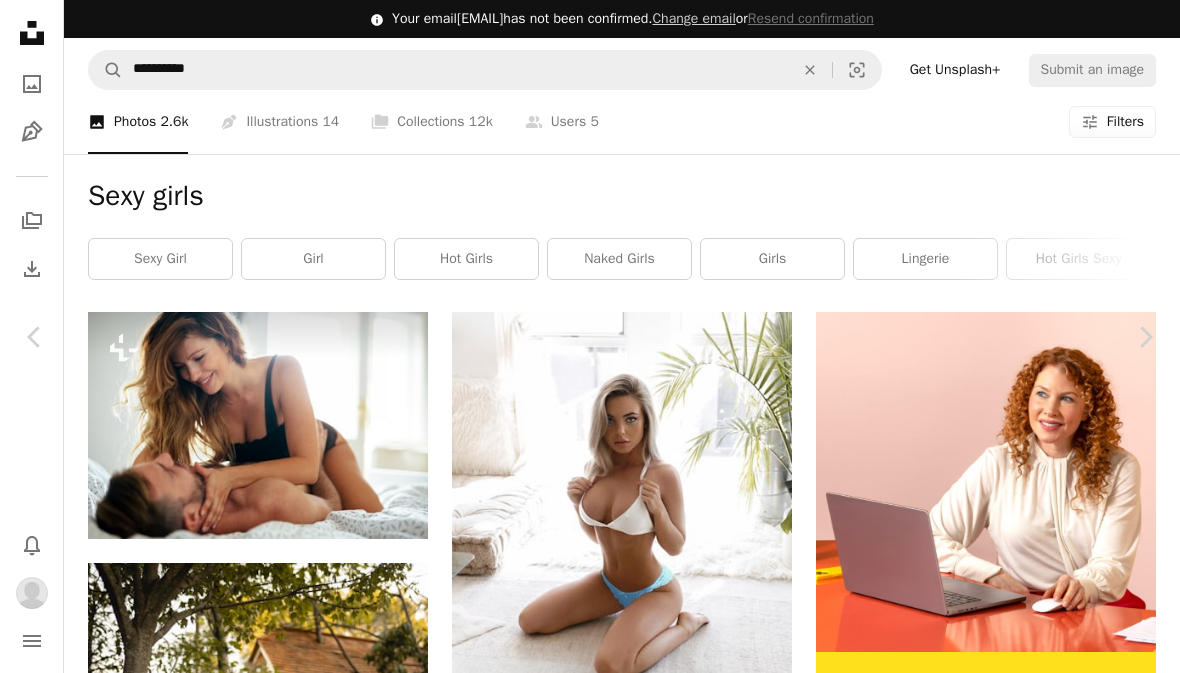 click on "Chevron right" at bounding box center [1145, 337] 